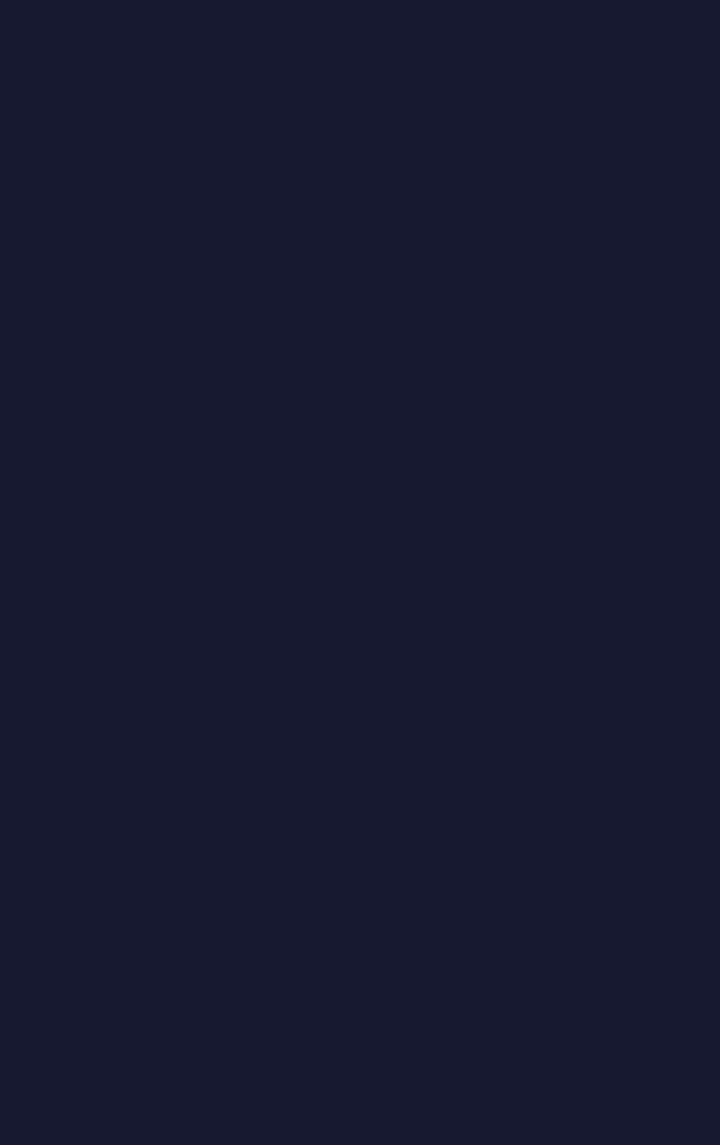 scroll, scrollTop: 0, scrollLeft: 0, axis: both 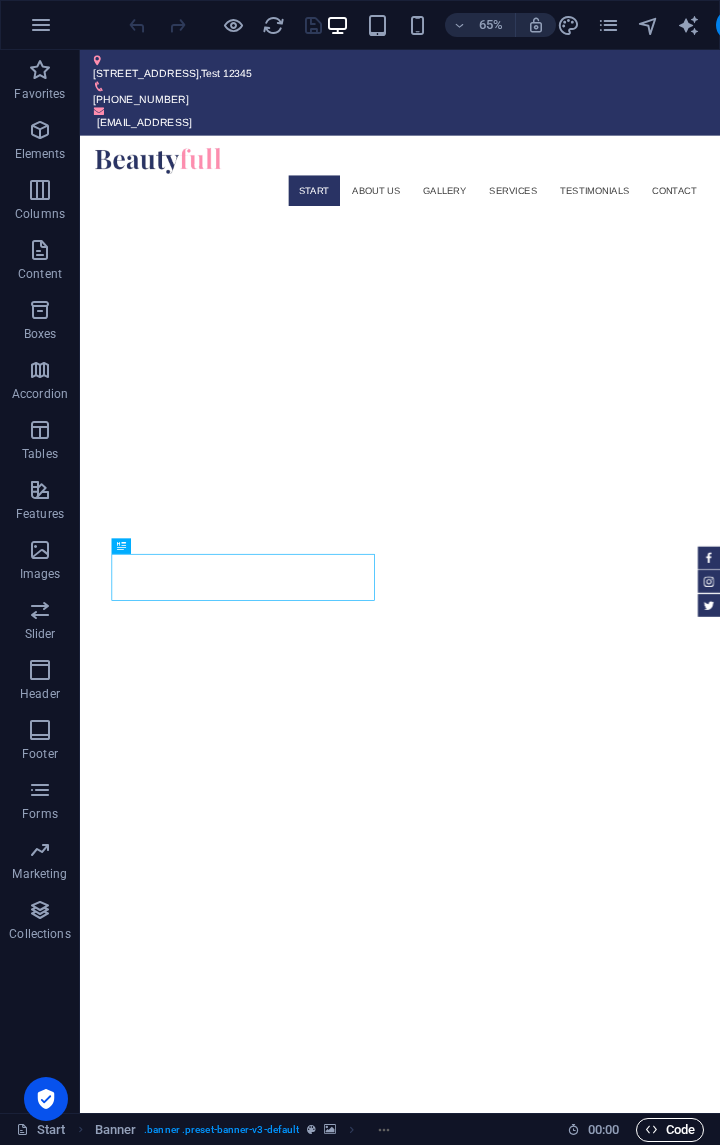 click on "Code" at bounding box center (670, 1130) 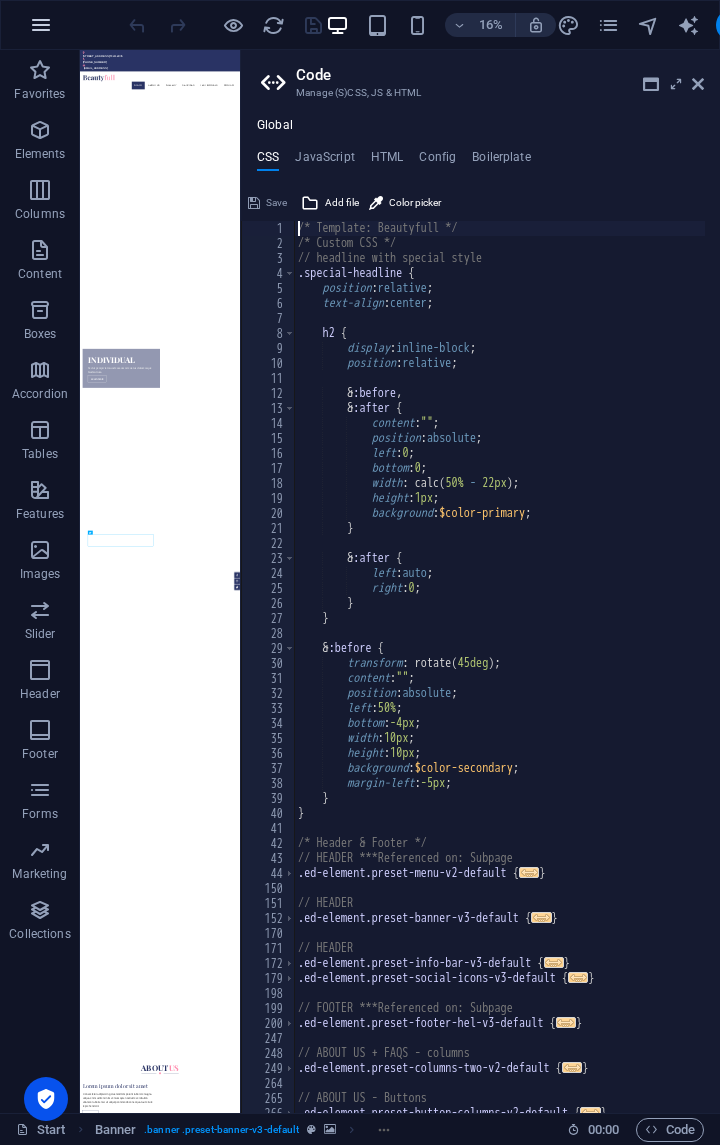 click at bounding box center [41, 25] 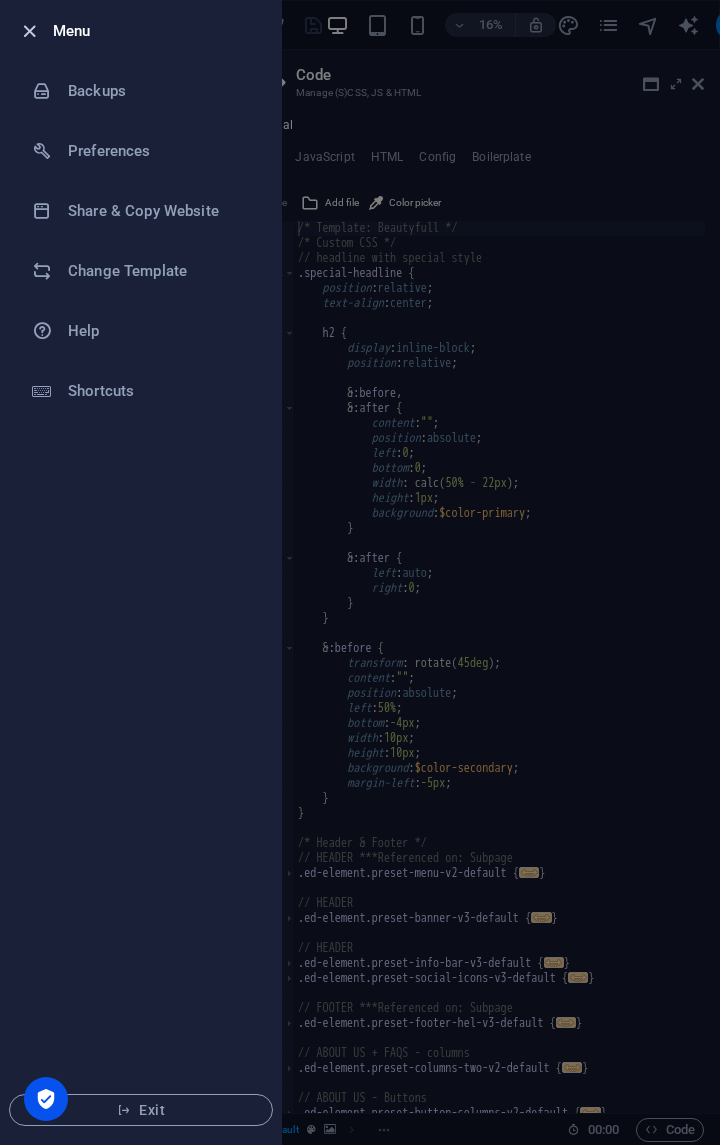 click at bounding box center (29, 31) 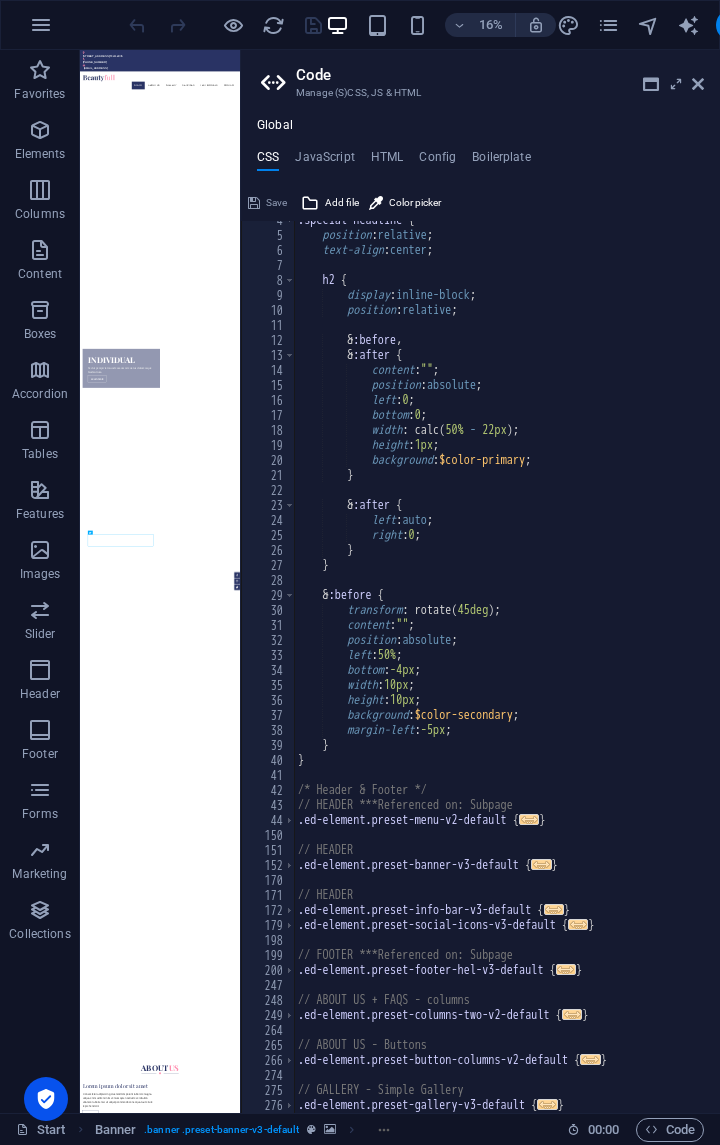 scroll, scrollTop: 0, scrollLeft: 0, axis: both 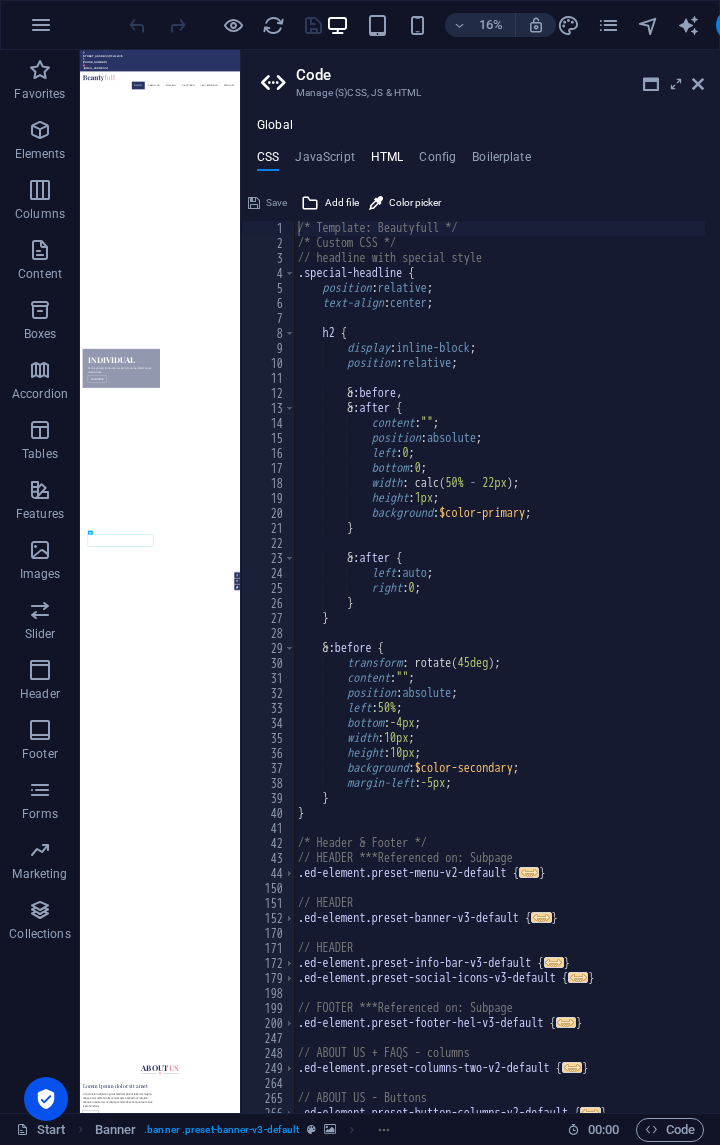 click on "HTML" at bounding box center [387, 161] 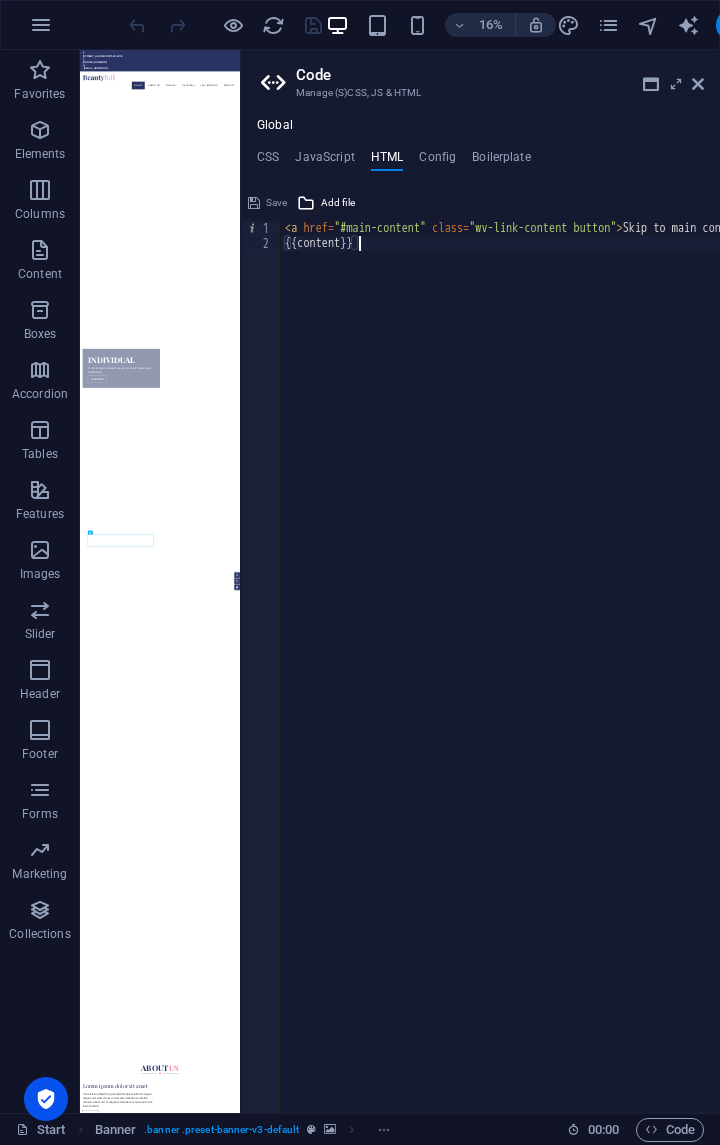 click on "< a   href = "#main-content"   class = "wv-link-content button" > Skip to main content </ a > {{content}}" at bounding box center (551, 674) 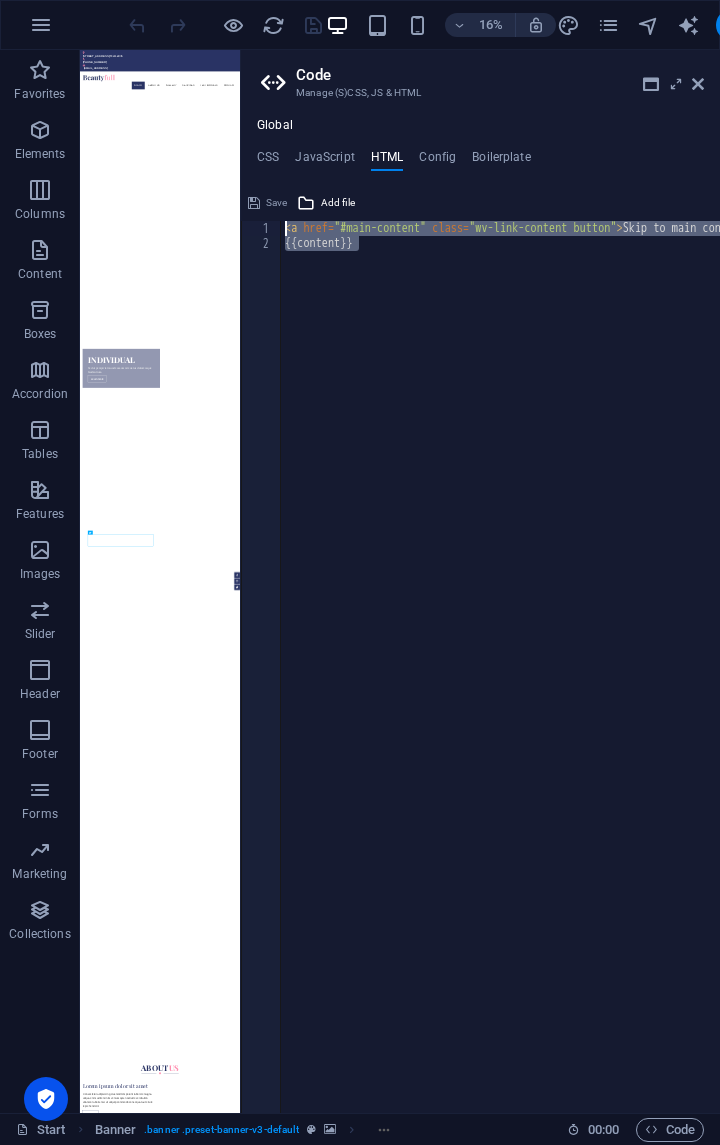 drag, startPoint x: 401, startPoint y: 273, endPoint x: 248, endPoint y: 224, distance: 160.6549 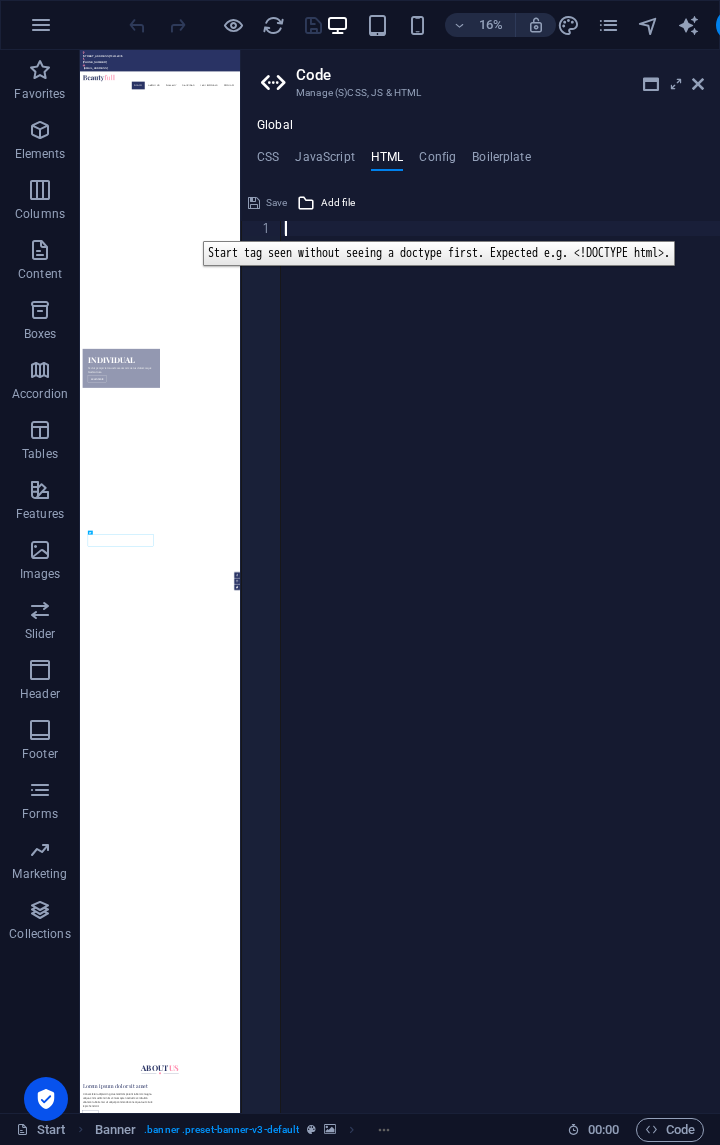 type on "<a href="#main-content" class="wv-link-content button">Skip to main content</a>" 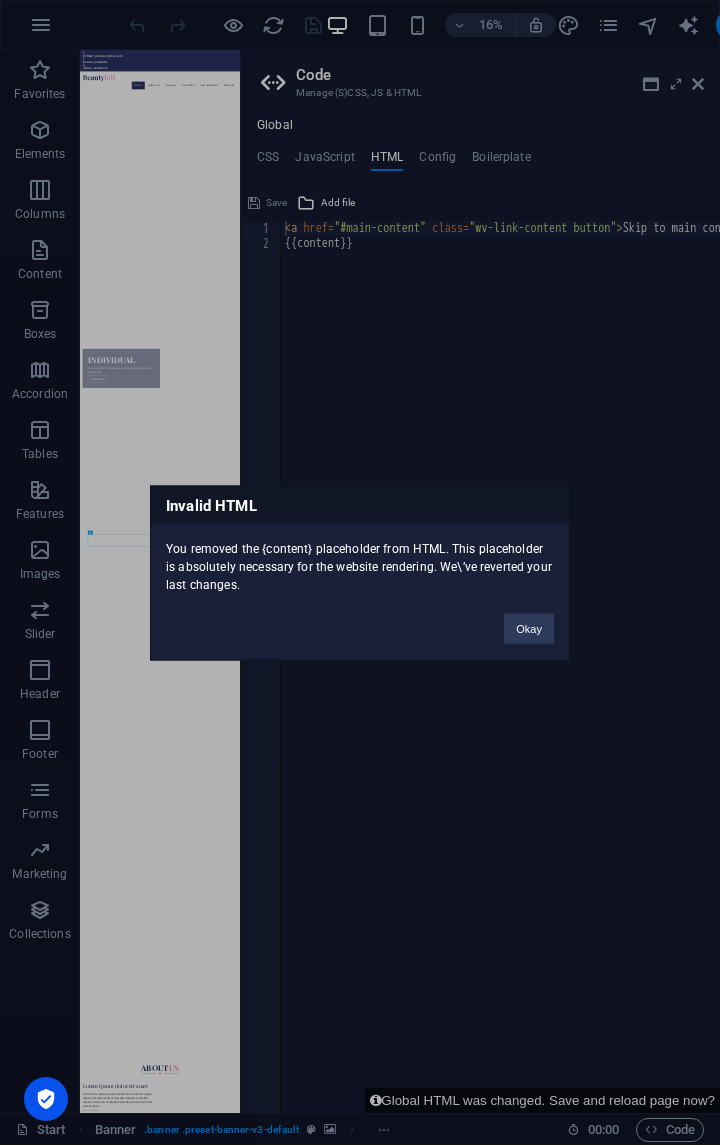 type 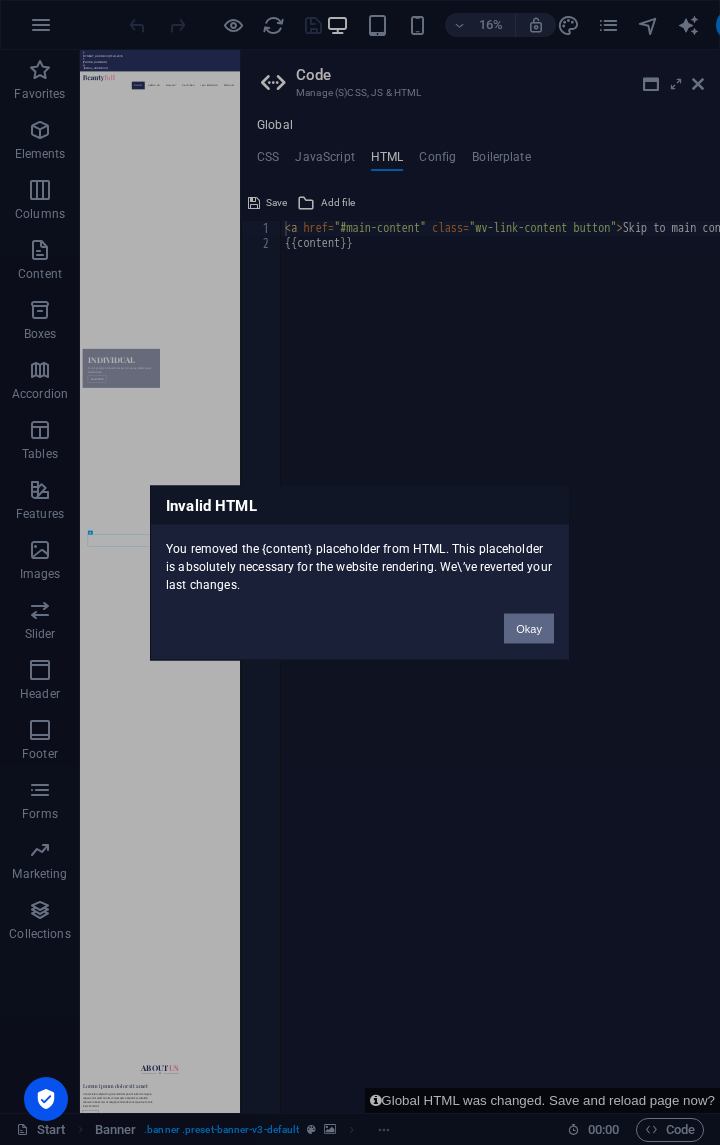 click on "Okay" at bounding box center [529, 628] 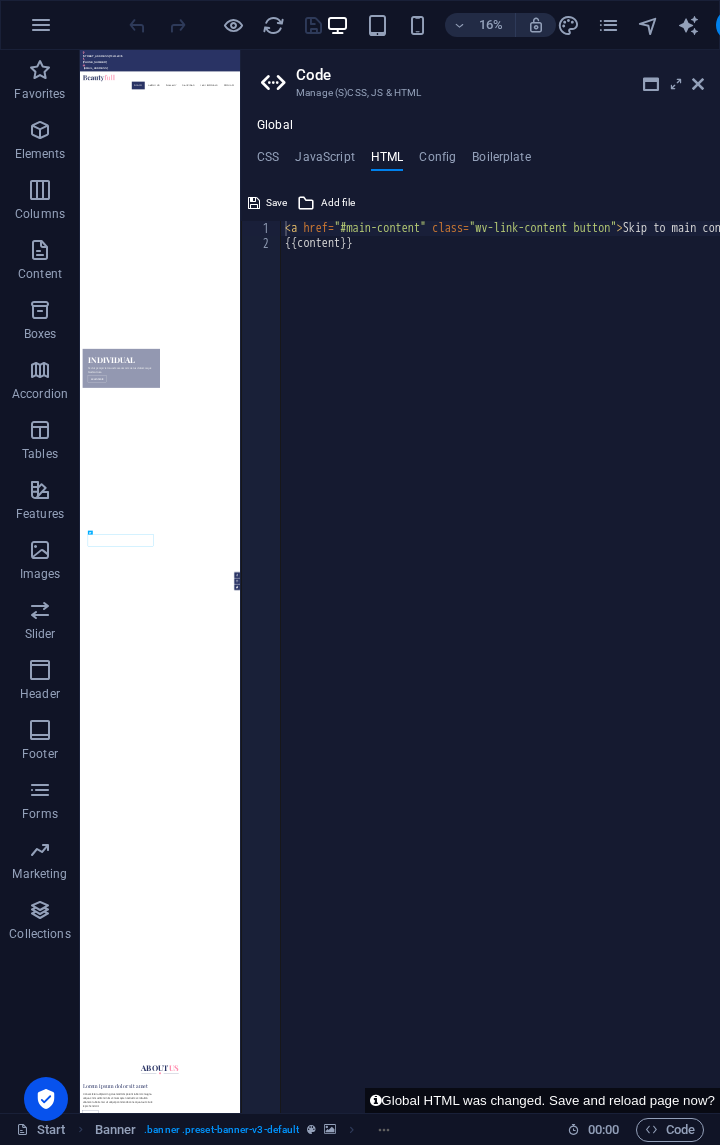 type on "{{content}}" 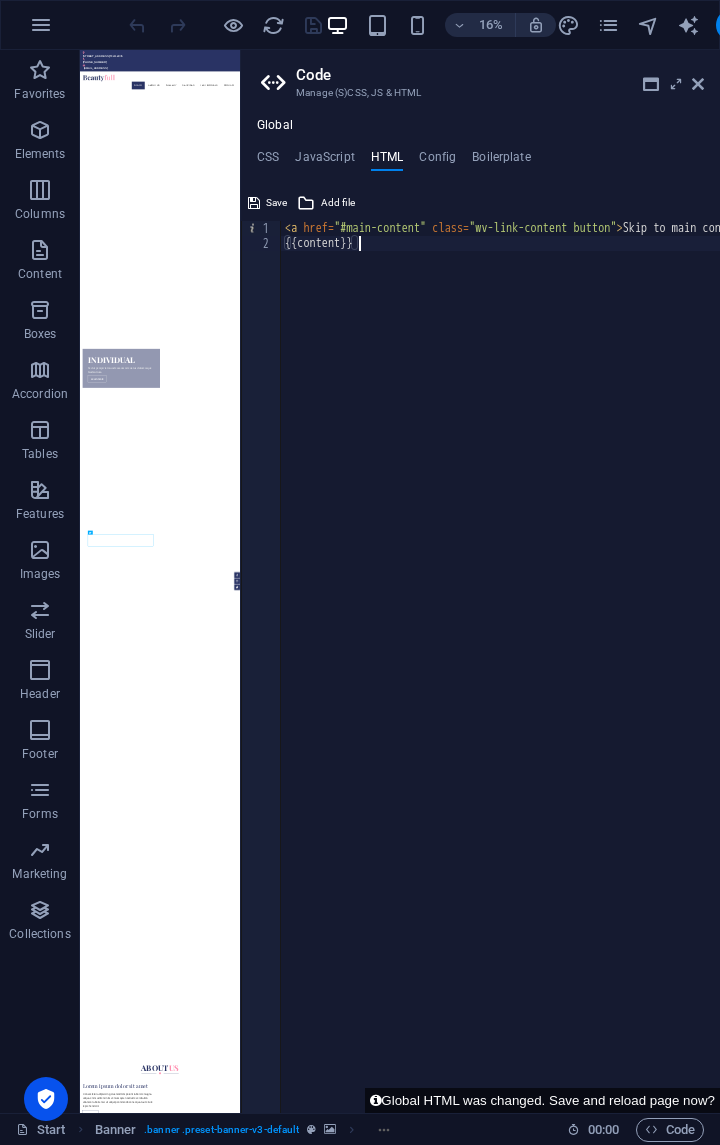 paste 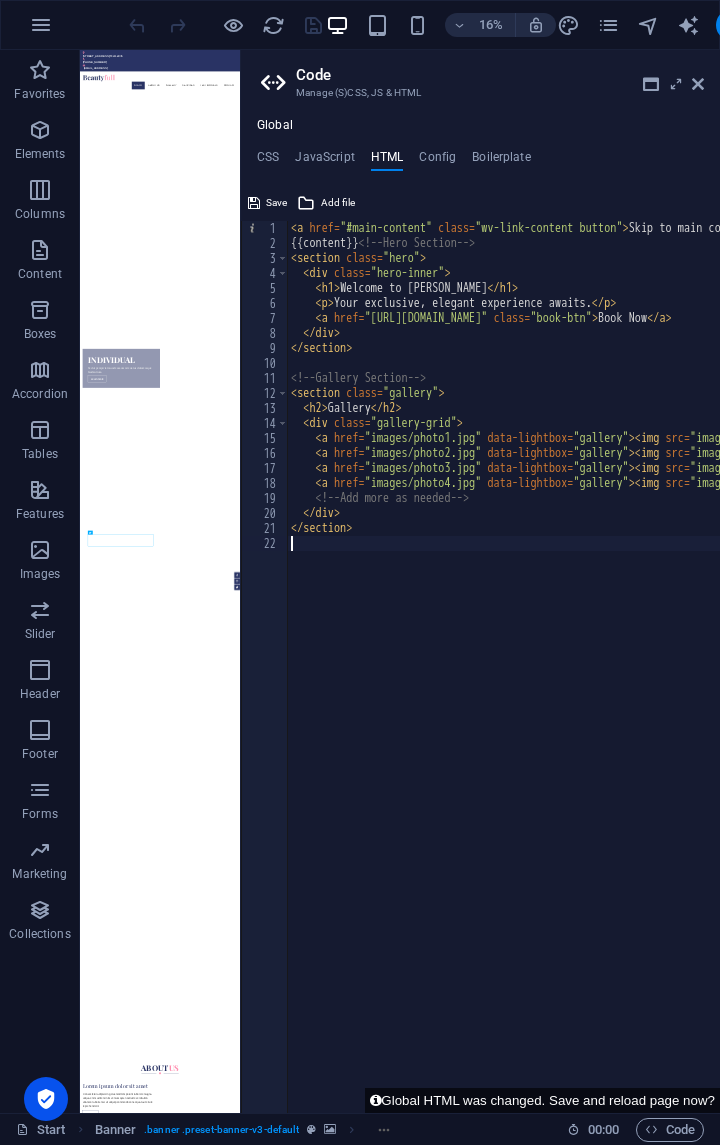 click on "< a   href = "#main-content"   class = "wv-link-content button" > Skip to main content </ a > {{content}} <!--  Hero Section  --> < section   class = "hero" >    < div   class = "hero-inner" >      < h1 > Welcome to [PERSON_NAME] </ h1 >      < p > Your exclusive, elegant experience awaits. </ p >      < a   href = "[URL][DOMAIN_NAME]"   class = "book-btn" > Book Now </ a >    </ div > </ section > <!--  Gallery Section  --> < section   class = "gallery" >    < h2 > Gallery </ h2 >    < div   class = "gallery-grid" >      < a   href = "images/photo1.jpg"   data-lightbox = "gallery" > < img   src = "images/photo1.jpg"   alt = "Photo 1"   /> </ a >      < a   href = "images/photo2.jpg"   data-lightbox = "gallery" > < img   src = "images/photo2.jpg"   alt = "Photo 2"   /> </ a >      < a   href = "images/photo3.jpg"   data-lightbox = "gallery" > < img   src = "images/photo3.jpg"   alt = "Photo 3"   /> </ a >      < a   href = "images/photo4.jpg"   data-lightbox = "gallery" > < img" at bounding box center [645, 674] 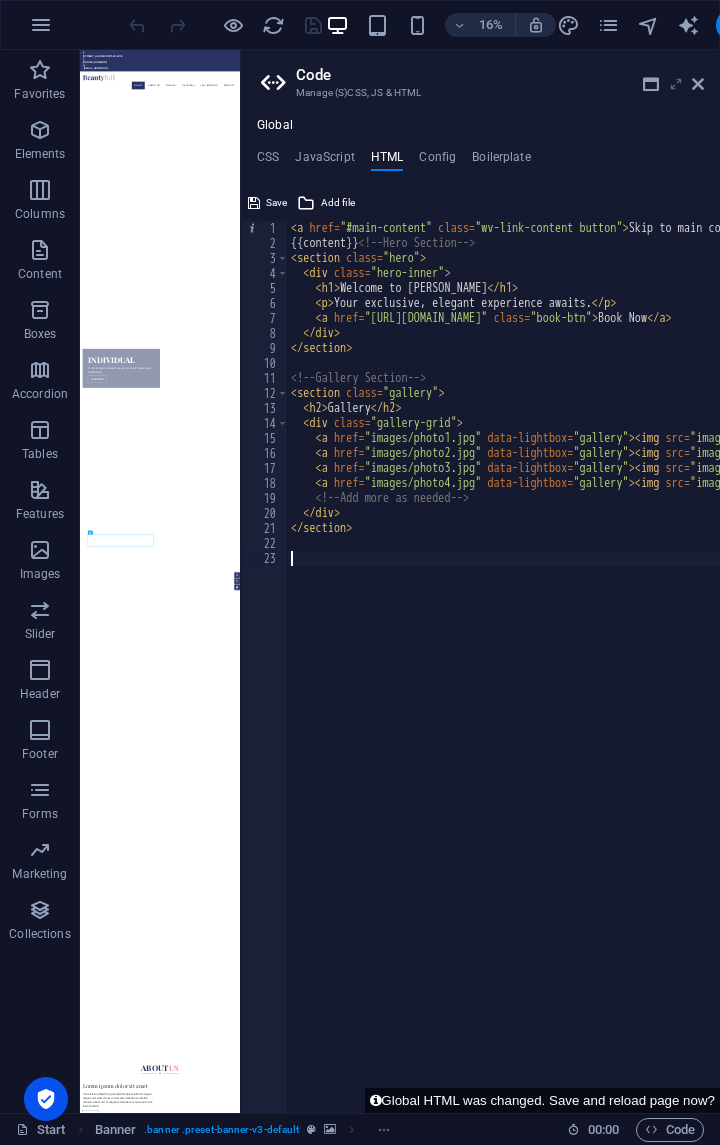click at bounding box center [676, 84] 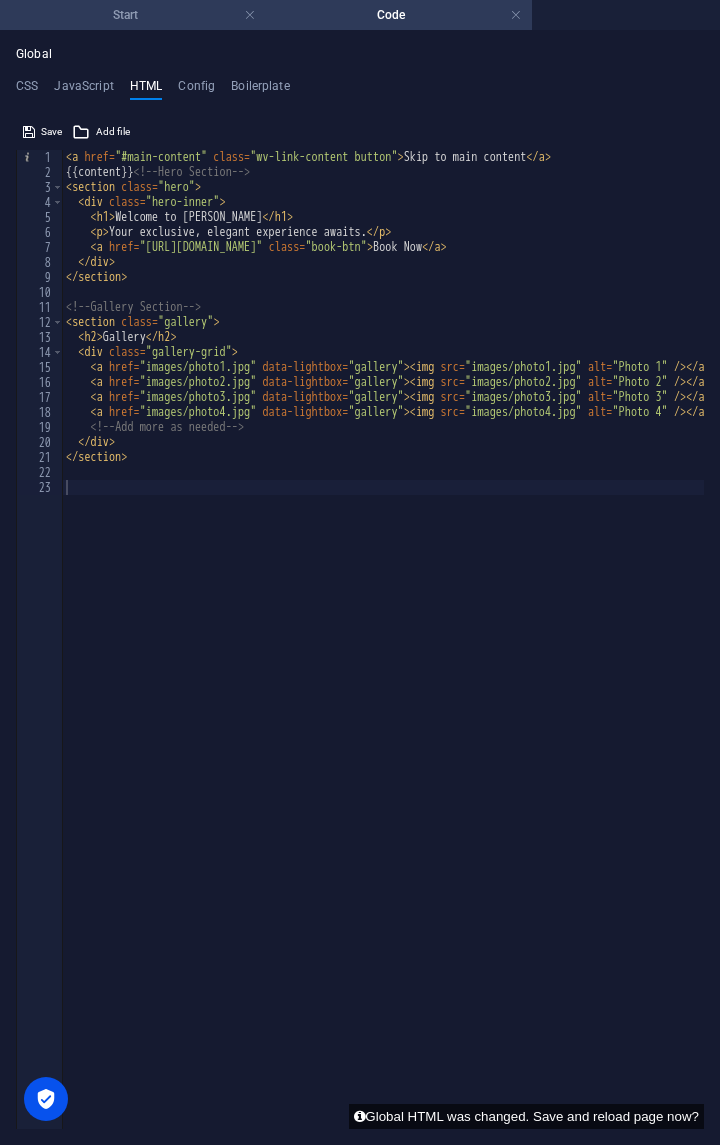 click on "Start" at bounding box center (133, 15) 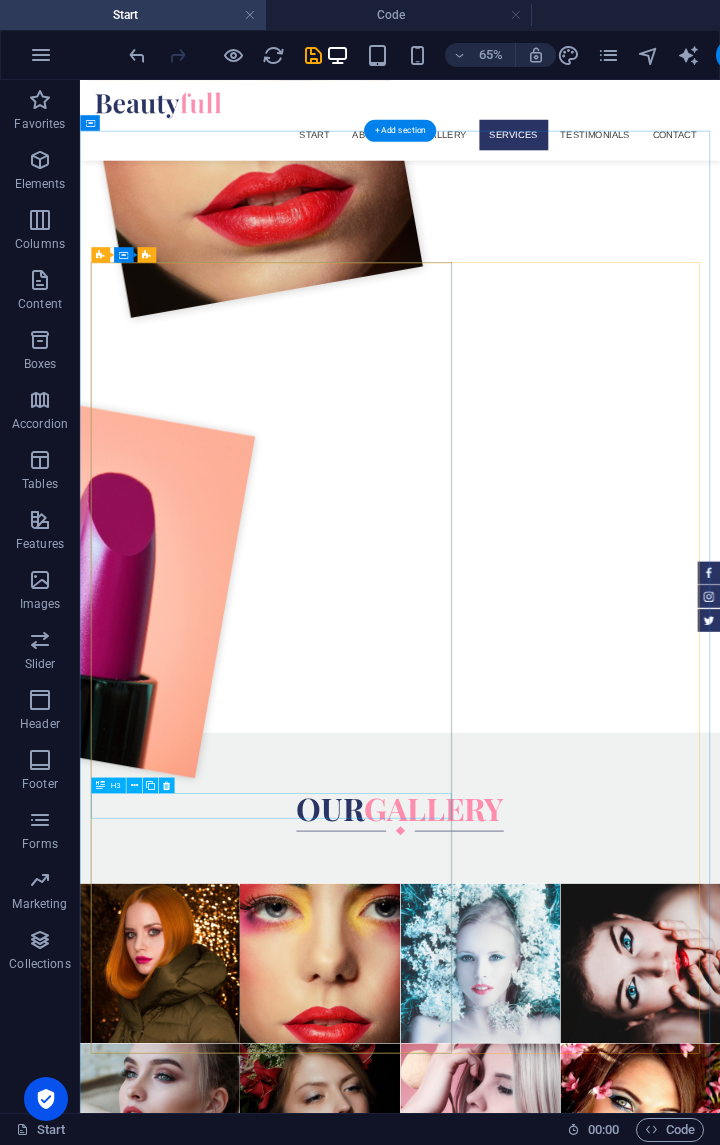 scroll, scrollTop: 3300, scrollLeft: 0, axis: vertical 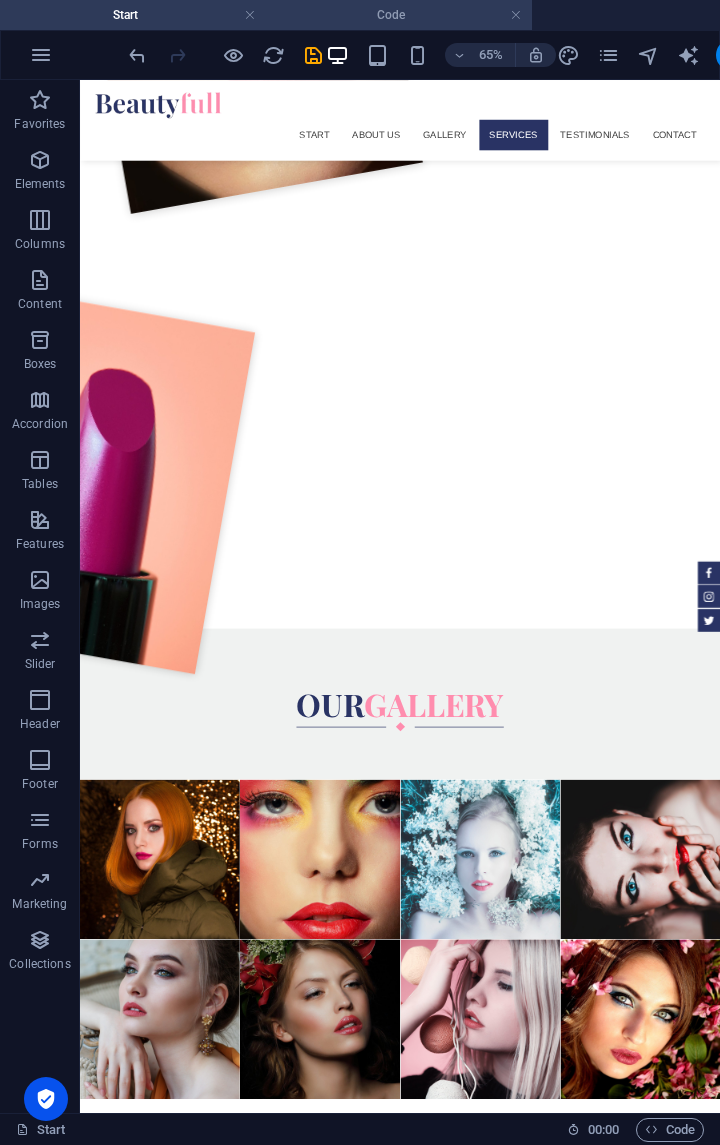 click on "Code" at bounding box center (399, 15) 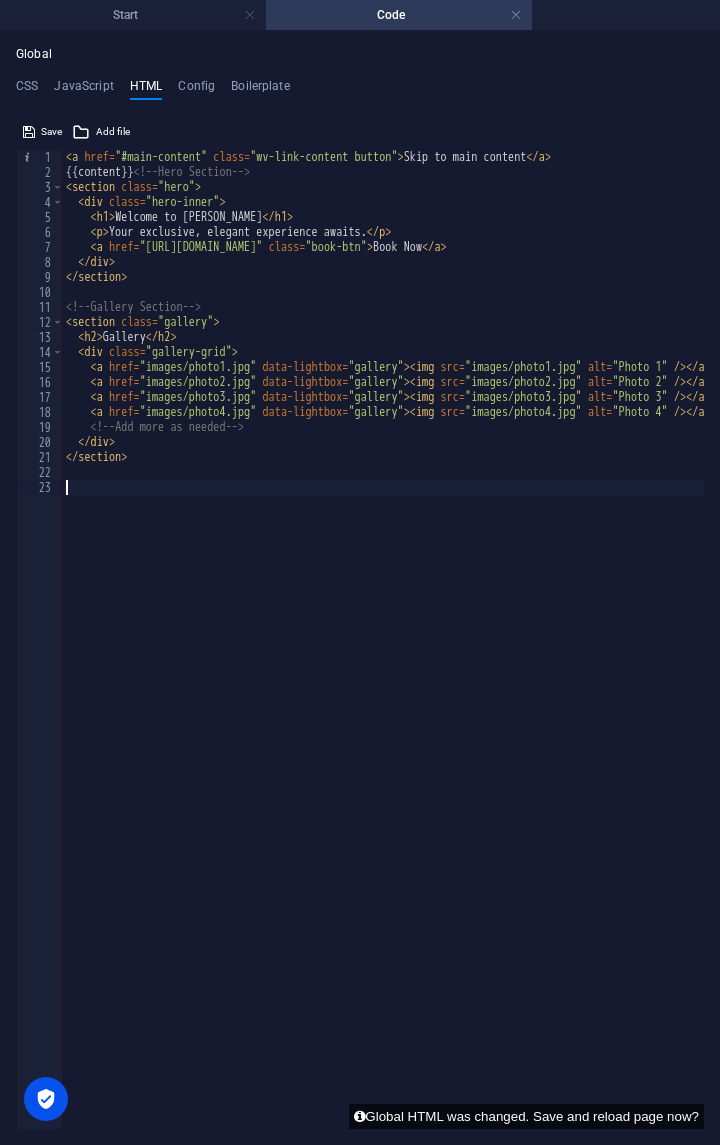 click on "< a   href = "#main-content"   class = "wv-link-content button" > Skip to main content </ a > {{content}} <!--  Hero Section  --> < section   class = "hero" >    < div   class = "hero-inner" >      < h1 > Welcome to [PERSON_NAME] </ h1 >      < p > Your exclusive, elegant experience awaits. </ p >      < a   href = "[URL][DOMAIN_NAME]"   class = "book-btn" > Book Now </ a >    </ div > </ section > <!--  Gallery Section  --> < section   class = "gallery" >    < h2 > Gallery </ h2 >    < div   class = "gallery-grid" >      < a   href = "images/photo1.jpg"   data-lightbox = "gallery" > < img   src = "images/photo1.jpg"   alt = "Photo 1"   /> </ a >      < a   href = "images/photo2.jpg"   data-lightbox = "gallery" > < img   src = "images/photo2.jpg"   alt = "Photo 2"   /> </ a >      < a   href = "images/photo3.jpg"   data-lightbox = "gallery" > < img   src = "images/photo3.jpg"   alt = "Photo 3"   /> </ a >      < a   href = "images/photo4.jpg"   data-lightbox = "gallery" > < img" at bounding box center [420, 603] 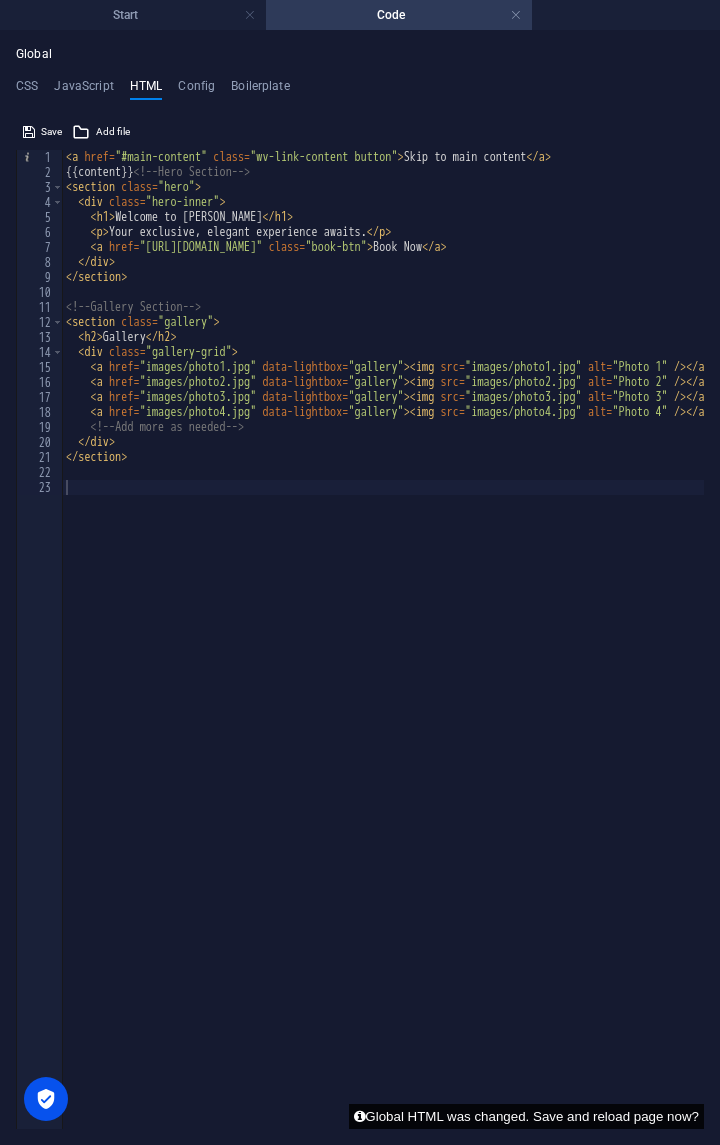 click on "Global HTML was changed. Save and reload page now?" at bounding box center [526, 1116] 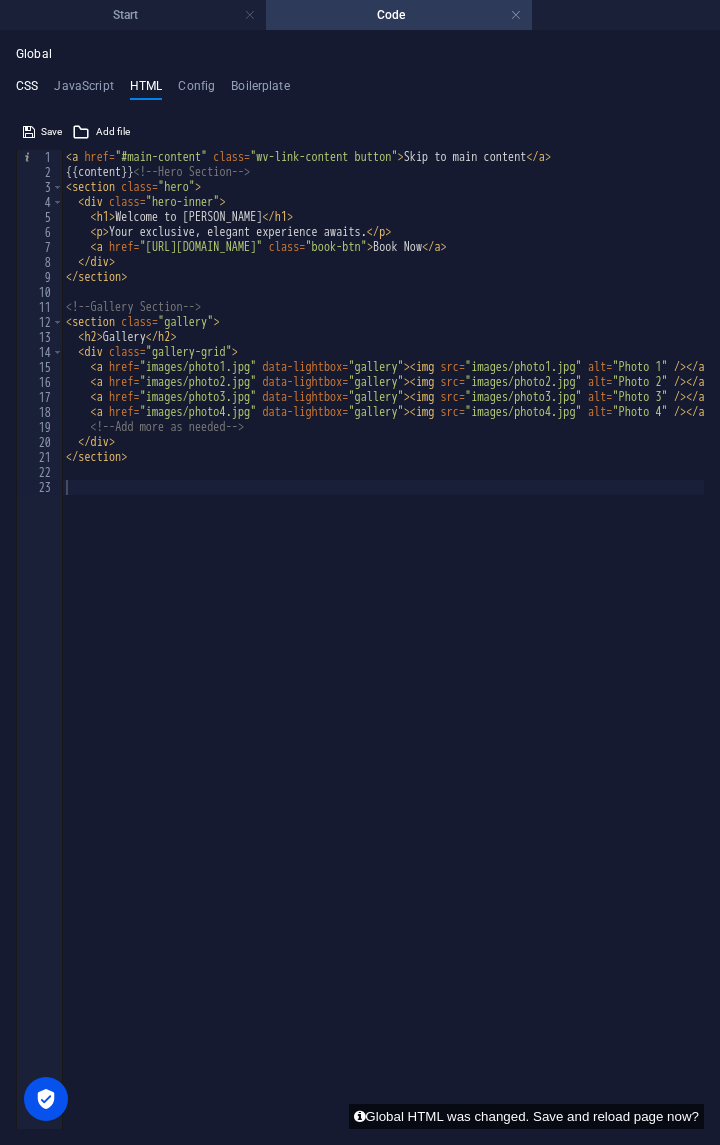 click on "CSS" at bounding box center (27, 90) 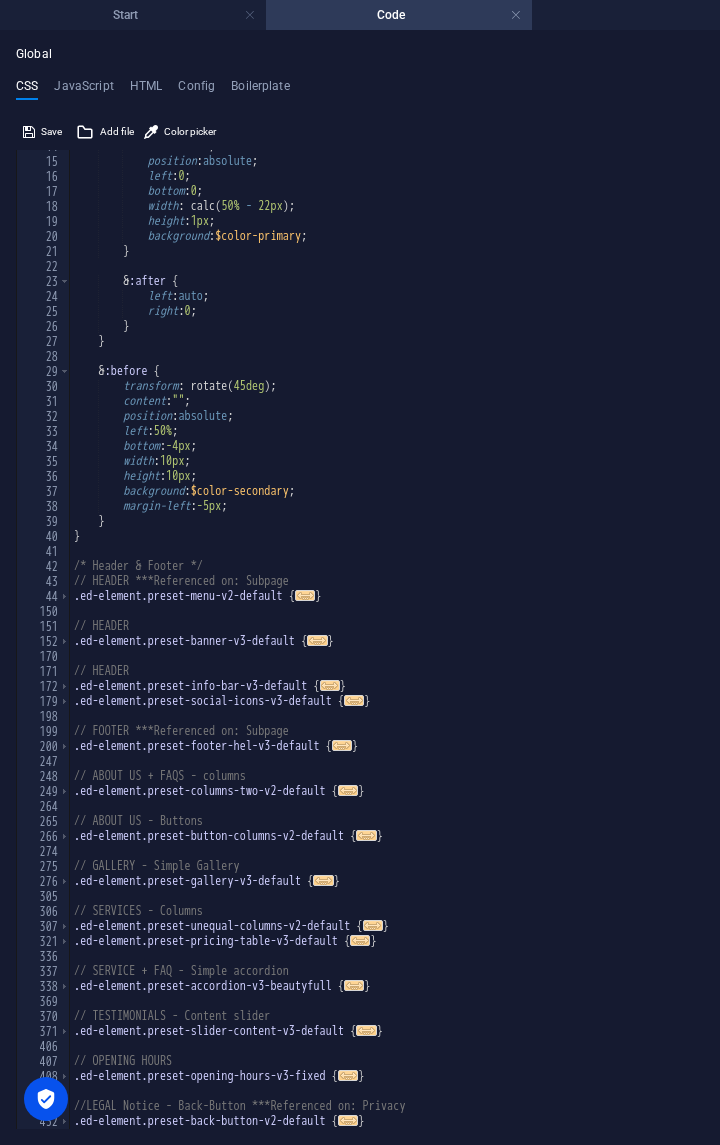 scroll, scrollTop: 0, scrollLeft: 0, axis: both 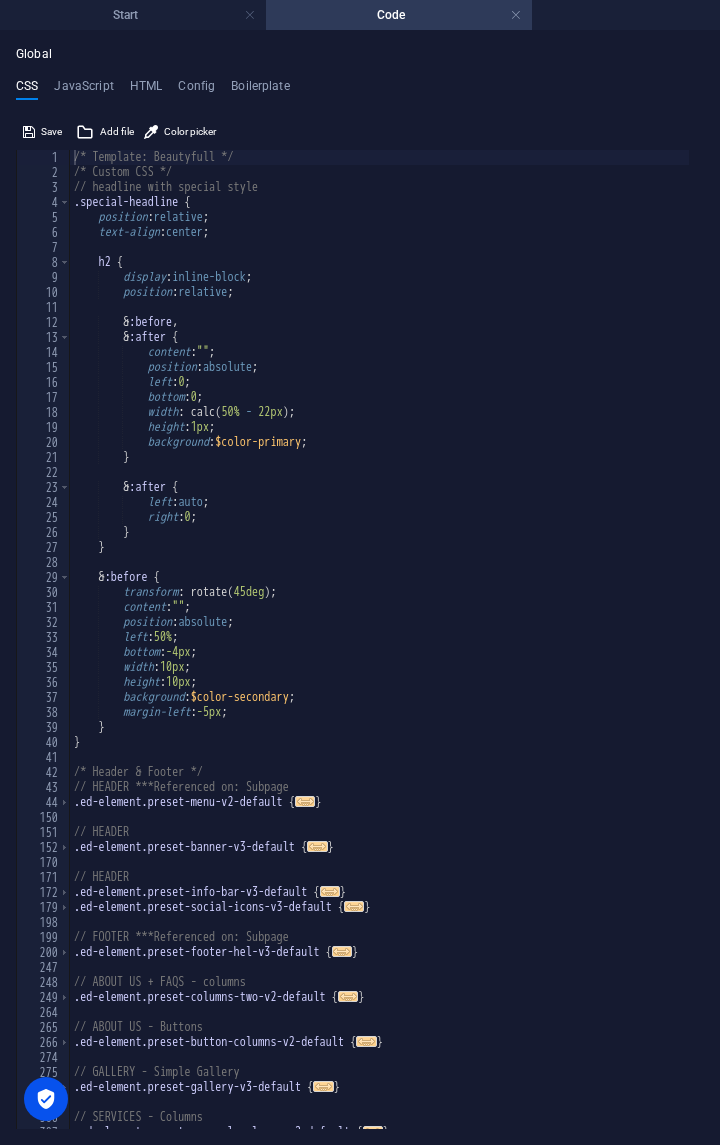click on "Global CSS JavaScript HTML Config Boilerplate /* Template: Beautyfull */ 1 2 3 4 5 6 7 8 9 10 11 12 13 14 15 16 17 18 19 20 21 22 23 24 25 26 27 28 29 30 31 32 33 34 35 36 37 38 39 40 41 42 43 44 150 151 152 170 171 172 179 198 199 200 247 248 249 264 265 266 274 275 276 305 306 307 321 /* Template: Beautyfull */ /* Custom CSS */ // headline with special style .special-headline   {      position :  relative ;      text-align :  center ;      h2   {           display :  inline-block ;           position :  relative ;                & :before ,           & :after   {                content :  "" ;                position :  absolute ;                left :  0 ;                bottom :  0 ;                width : calc ( 50%   -   22px ) ;                height :  1px ;                background :  $color-primary ;           }                & :after   {                left :  auto ;                right :  0 ;           }      }      & :before   {           transform : rotate ( 45deg ) ;           content :  """ at bounding box center [360, 588] 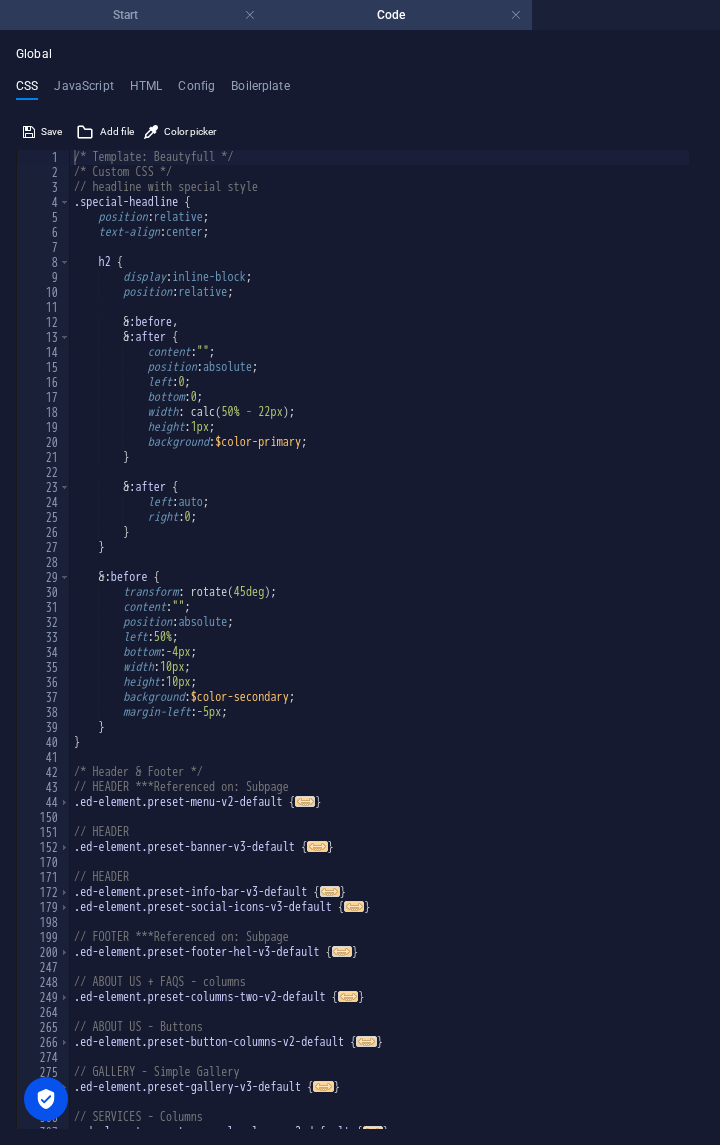 click on "Start" at bounding box center (133, 15) 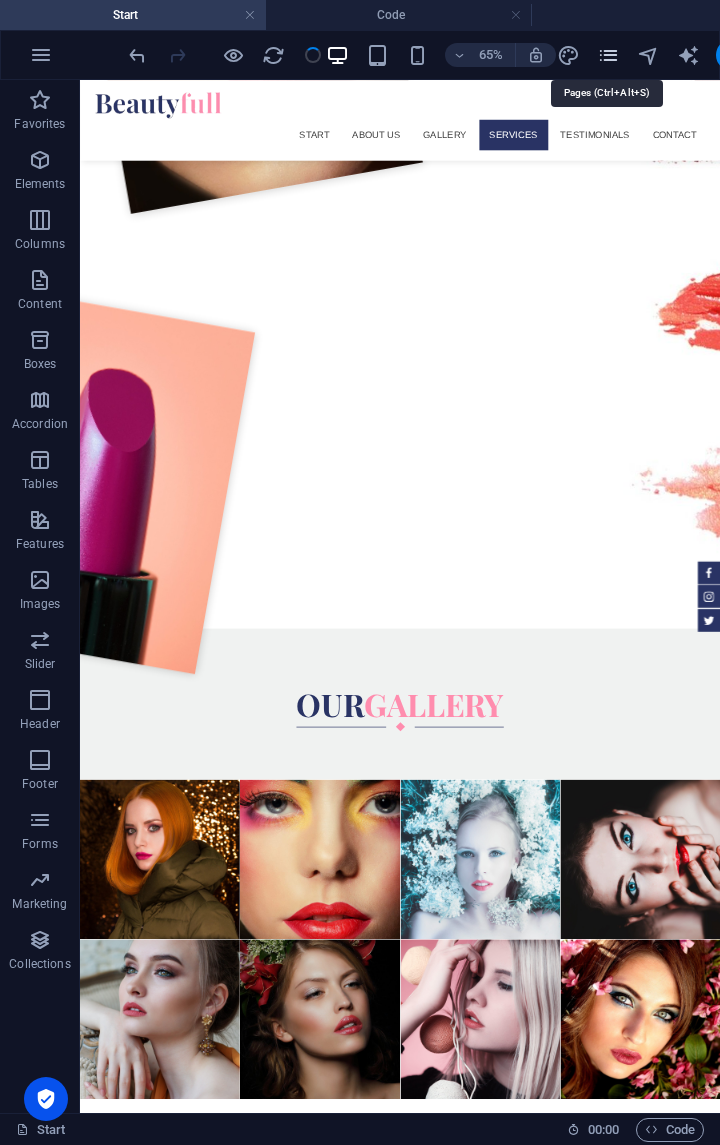 click at bounding box center (608, 55) 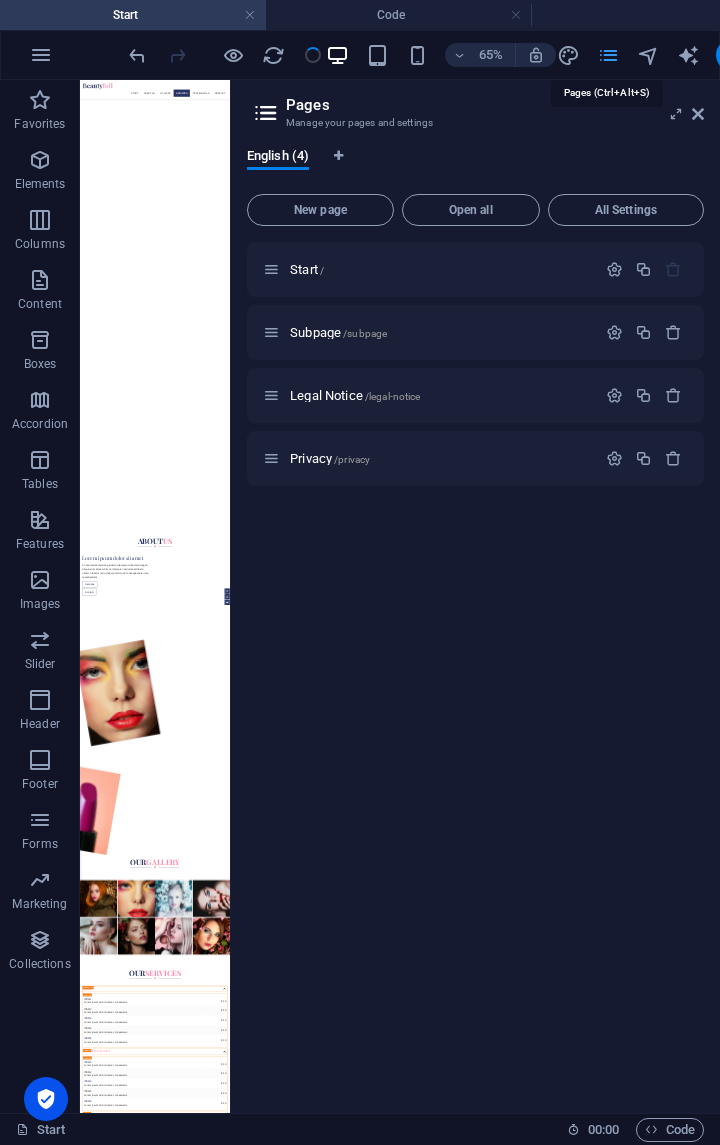 scroll, scrollTop: 6145, scrollLeft: 0, axis: vertical 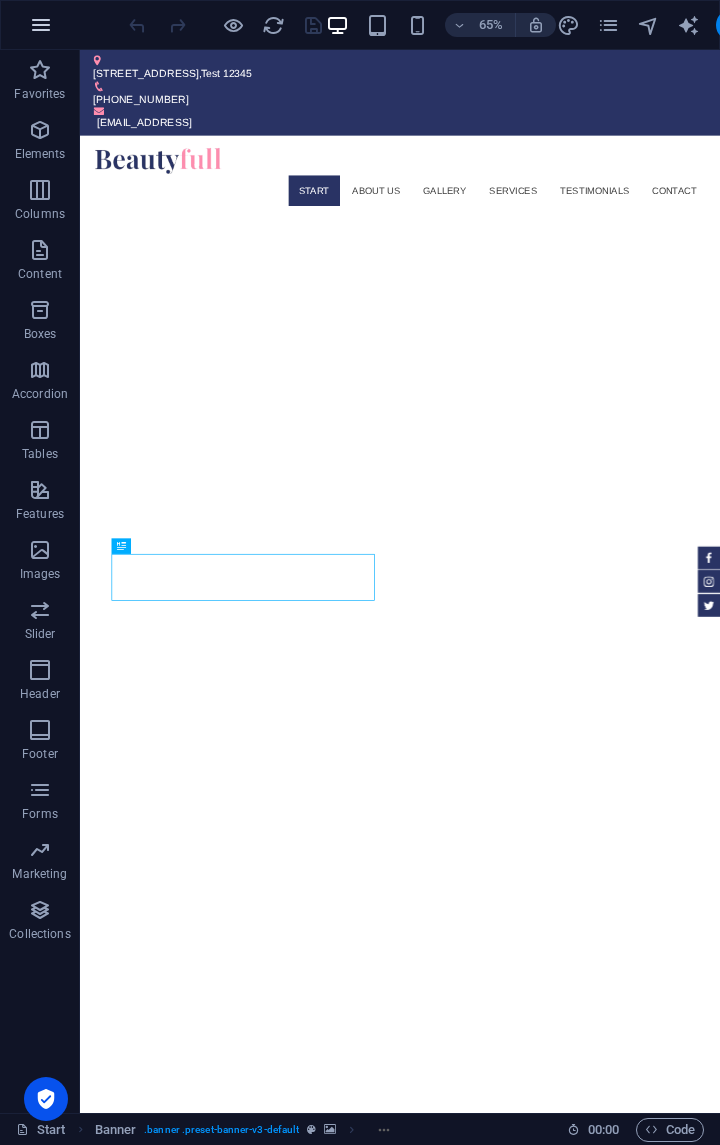 click at bounding box center [41, 25] 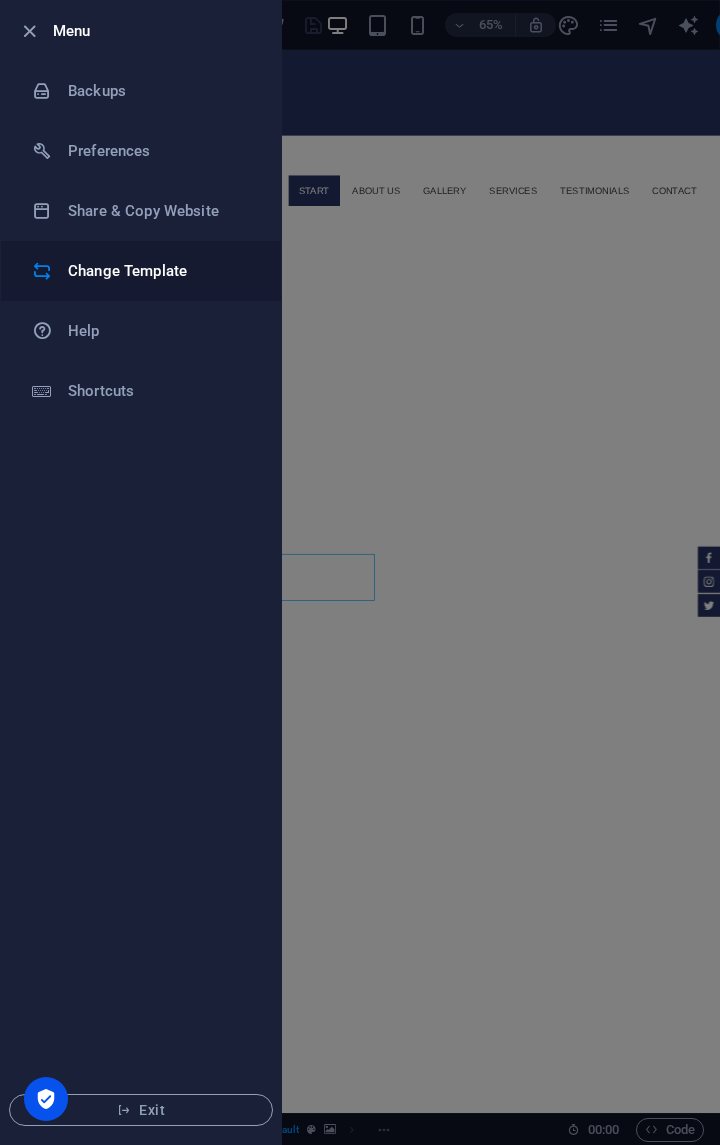 click on "Change Template" at bounding box center (160, 271) 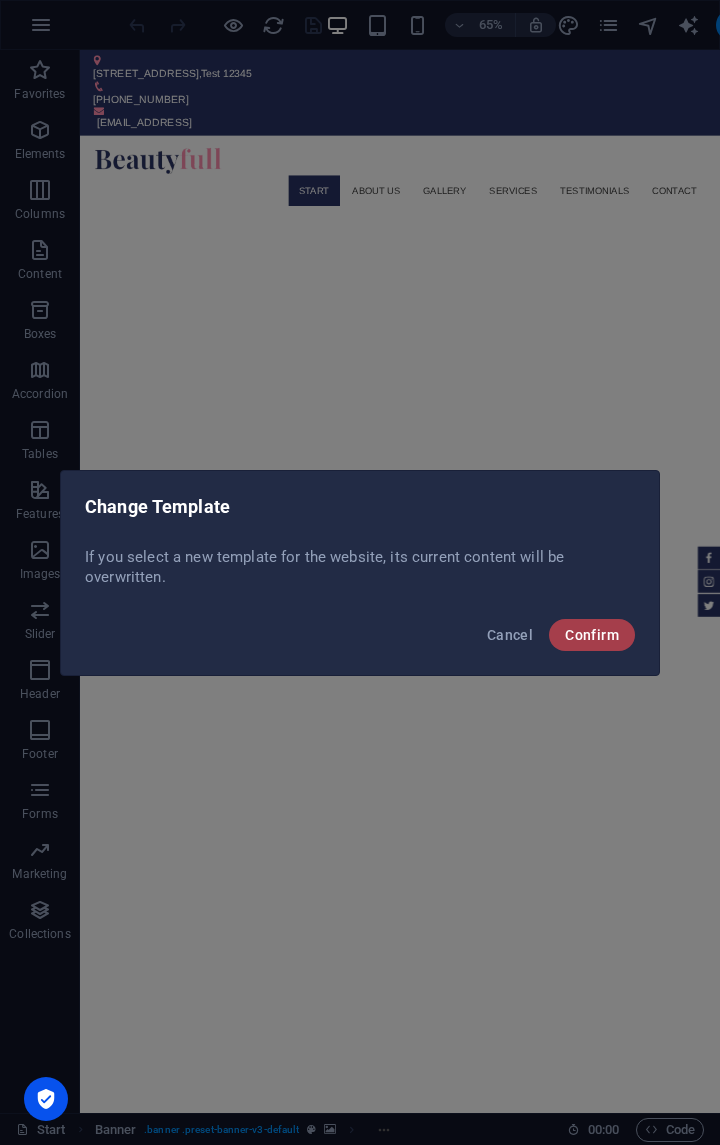 click on "Confirm" at bounding box center (592, 635) 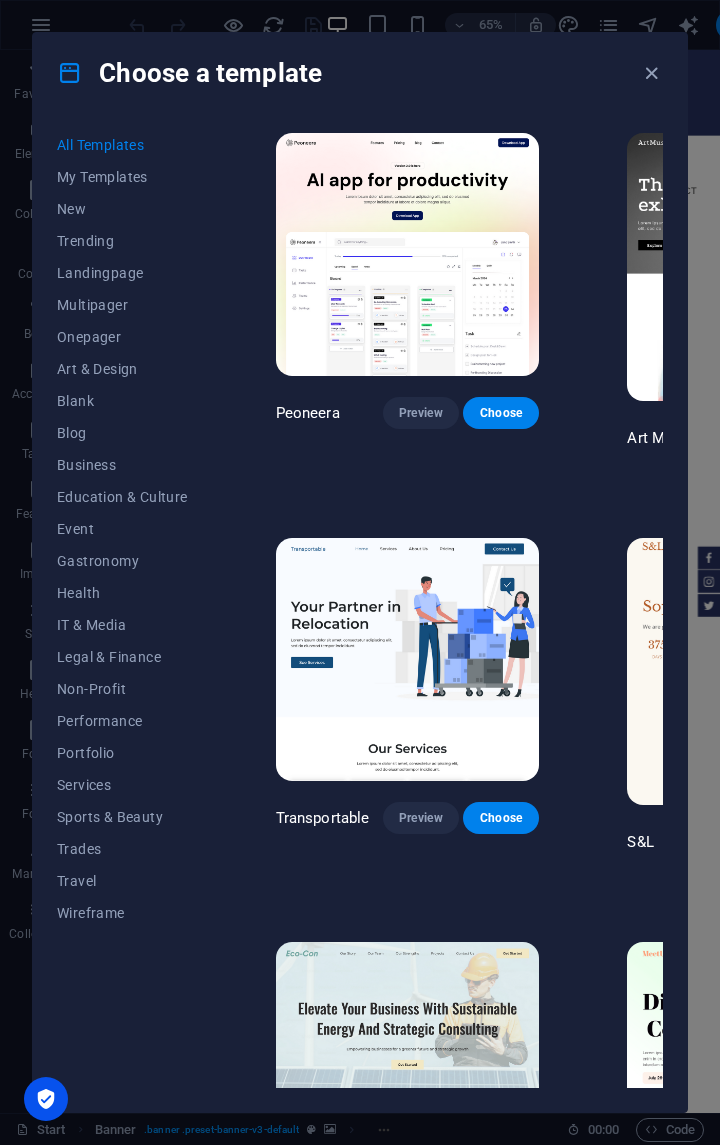 click at bounding box center (70, 73) 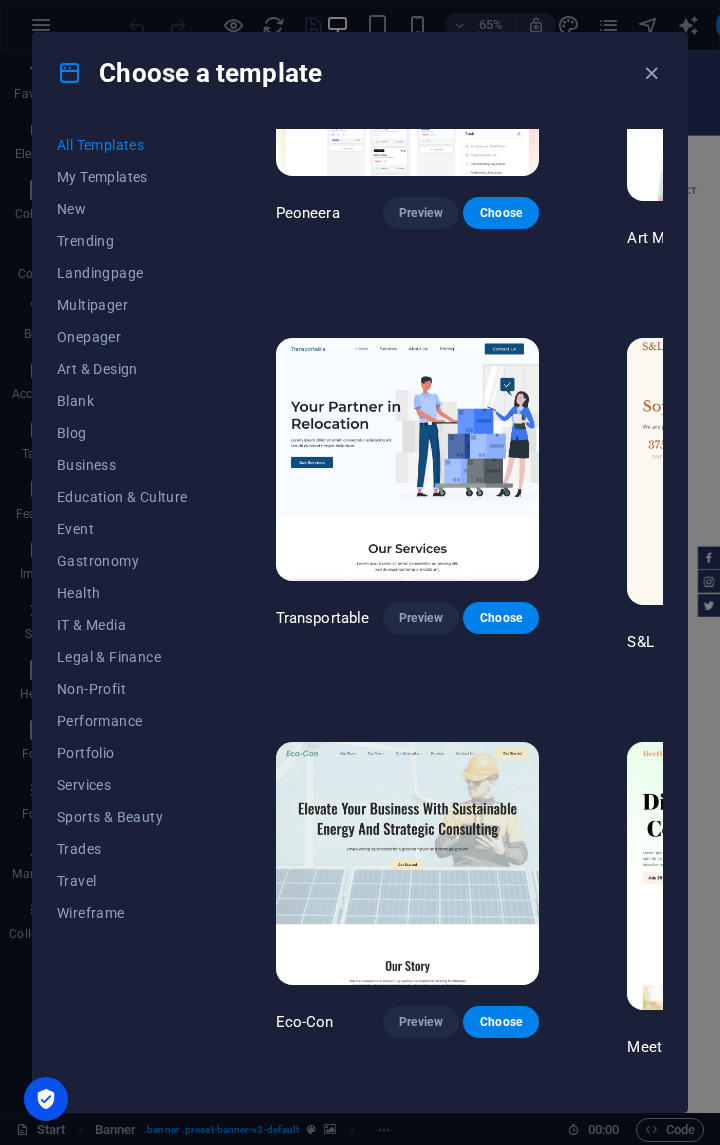 scroll, scrollTop: 0, scrollLeft: 0, axis: both 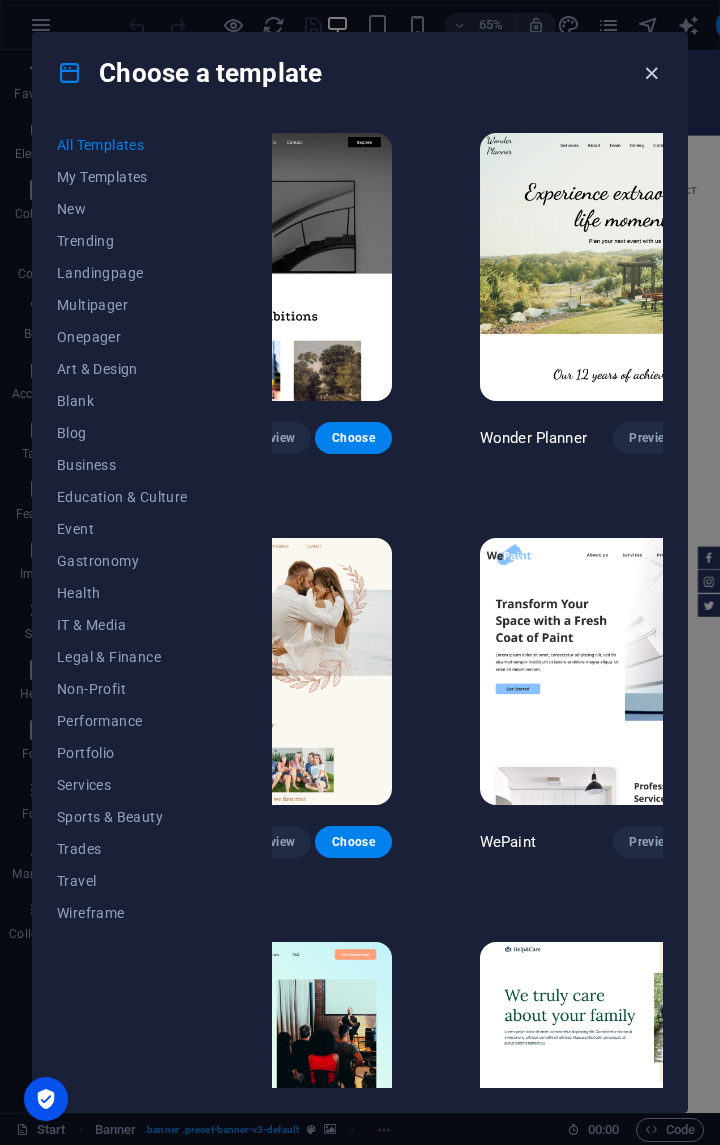 click at bounding box center [651, 73] 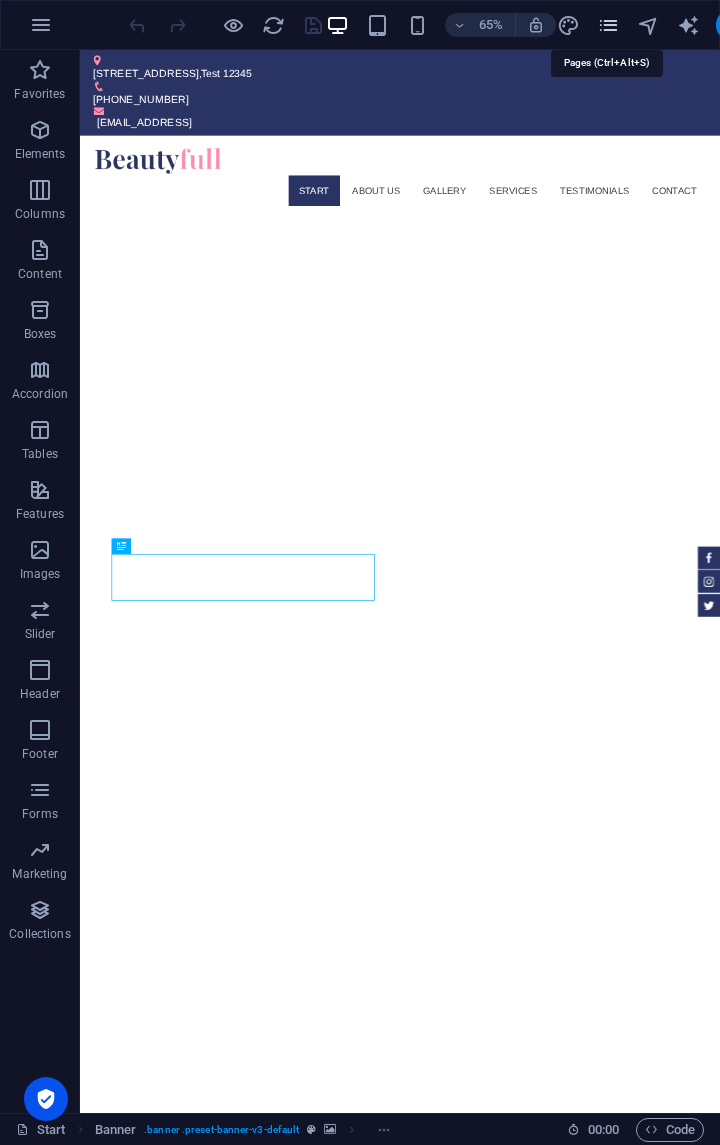 click at bounding box center (608, 25) 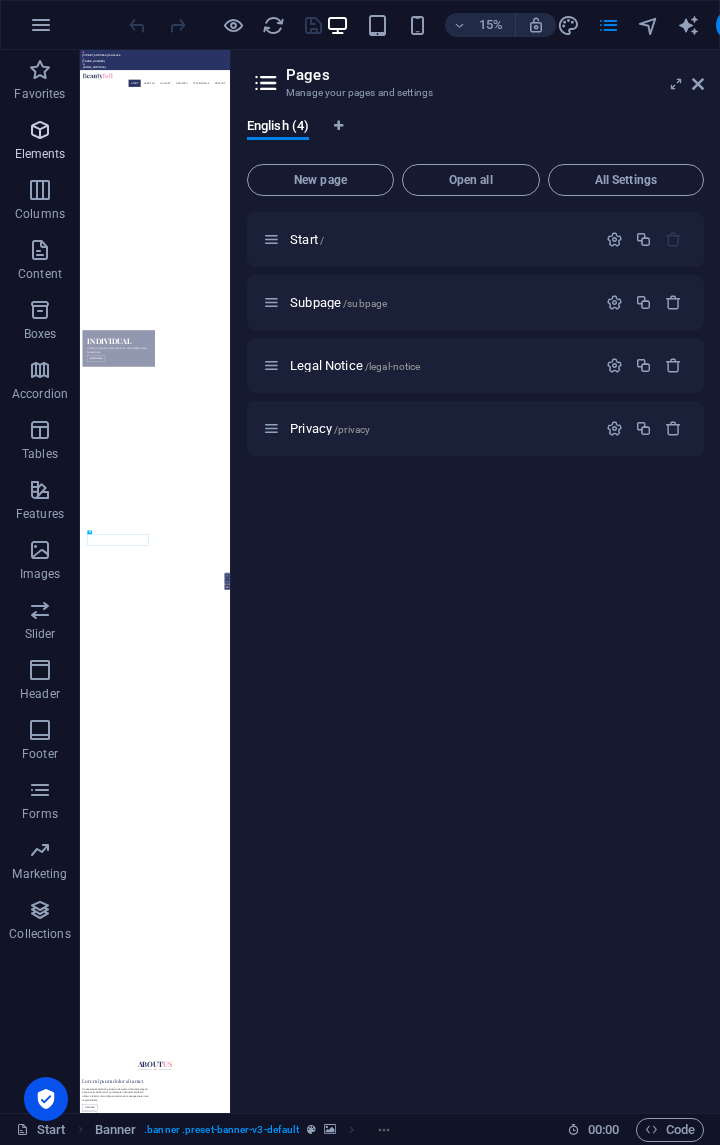click on "Elements" at bounding box center (40, 154) 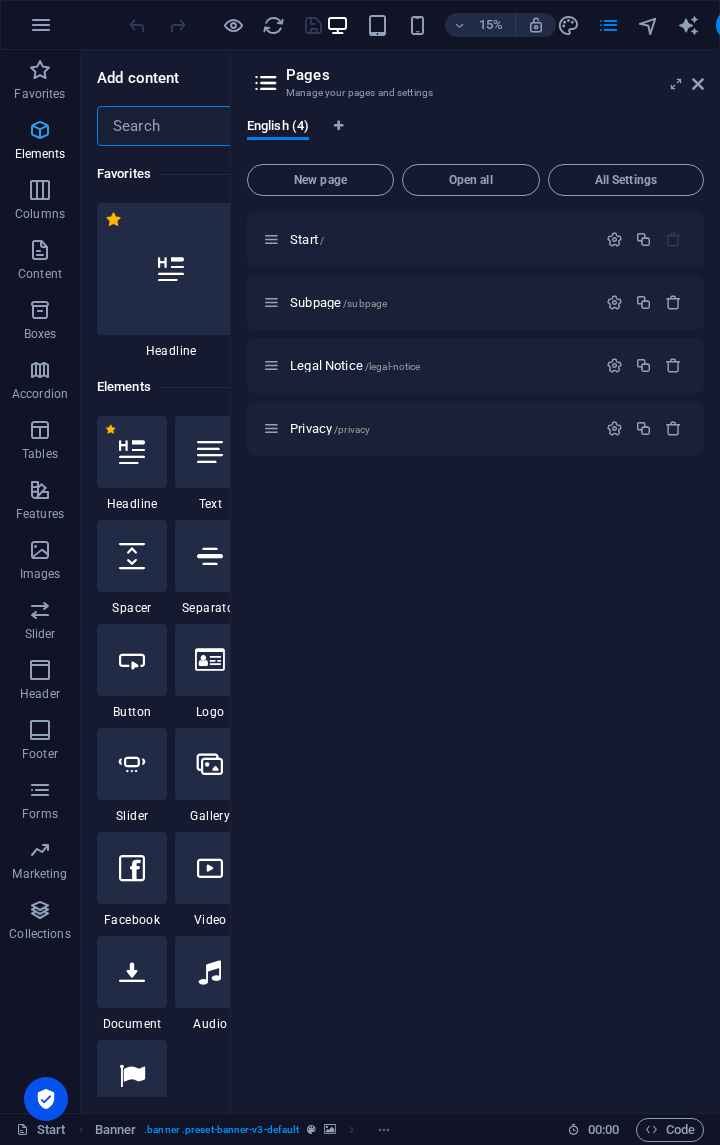 scroll, scrollTop: 0, scrollLeft: 78, axis: horizontal 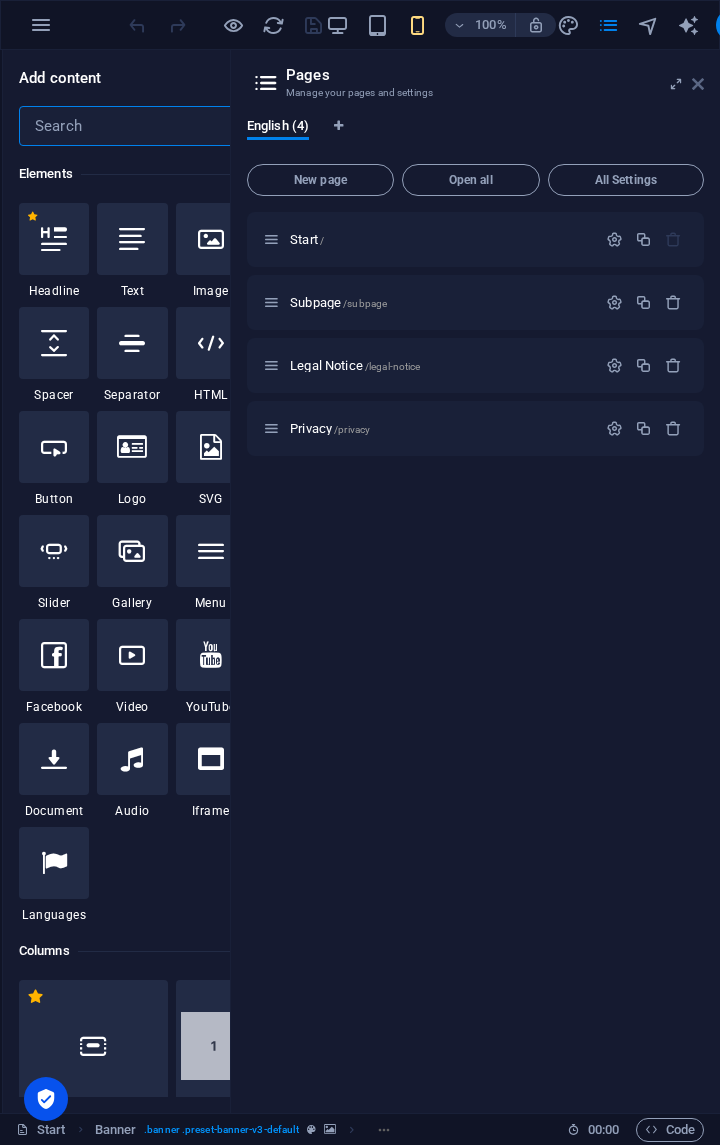 click at bounding box center [698, 84] 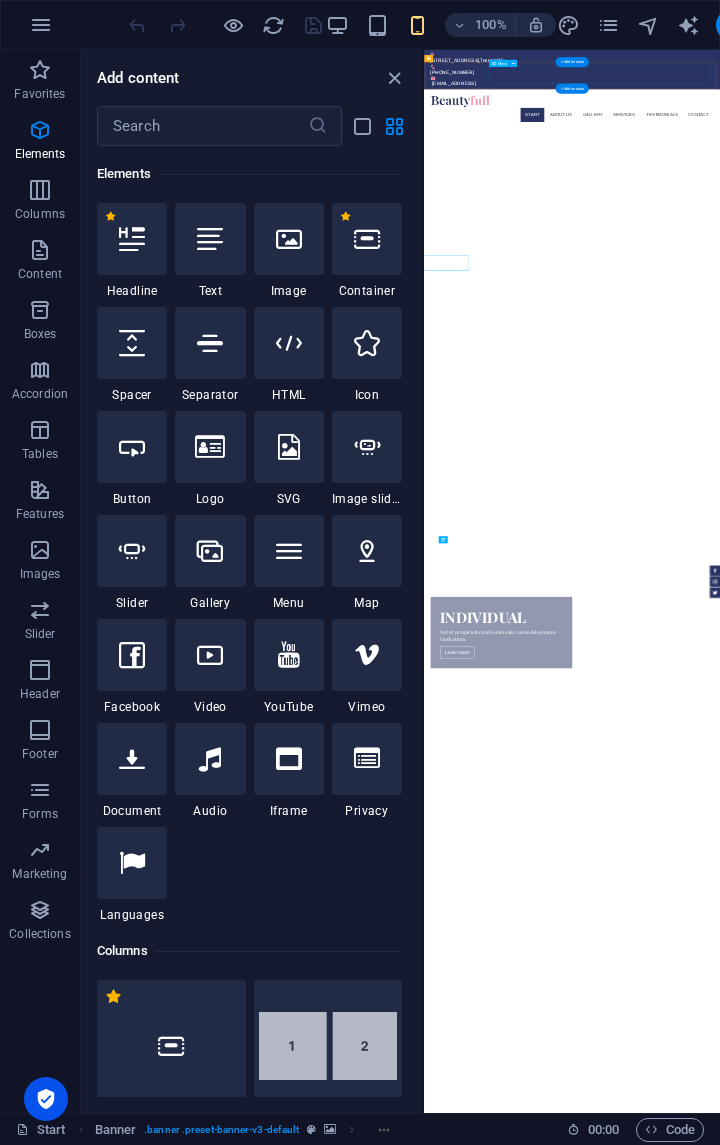 scroll, scrollTop: 0, scrollLeft: 0, axis: both 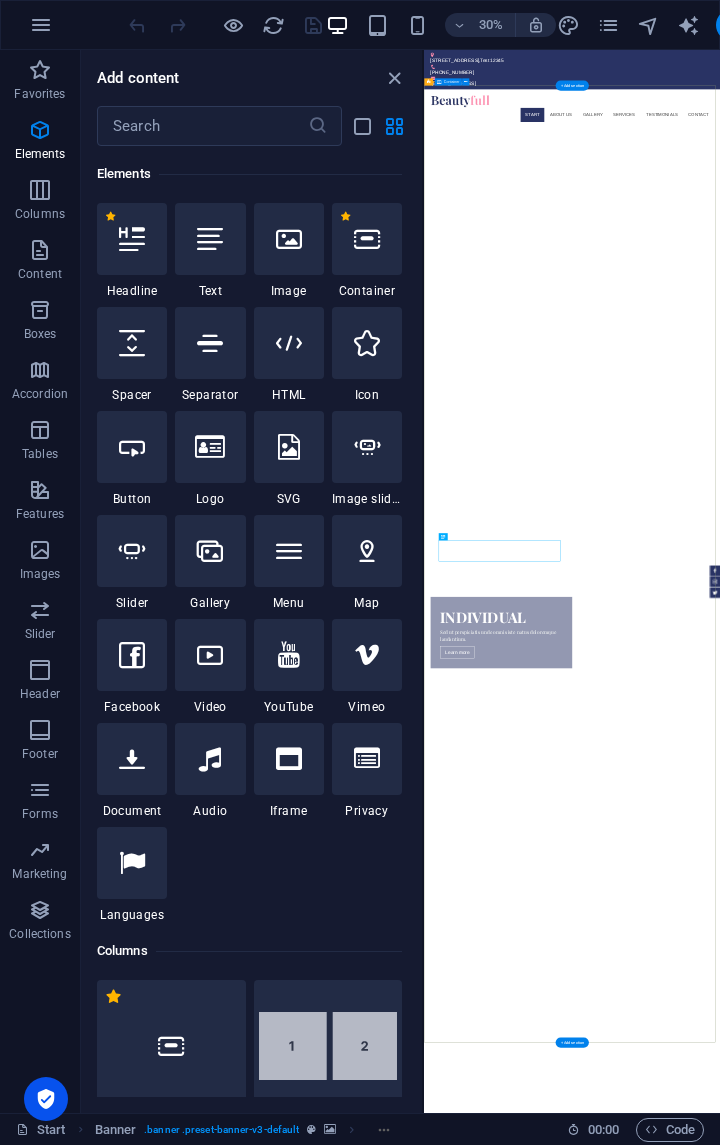 click on "Individual Sed ut perspiciatis unde omnis iste natus doloremque laudantium.  Learn more" at bounding box center (917, 1984) 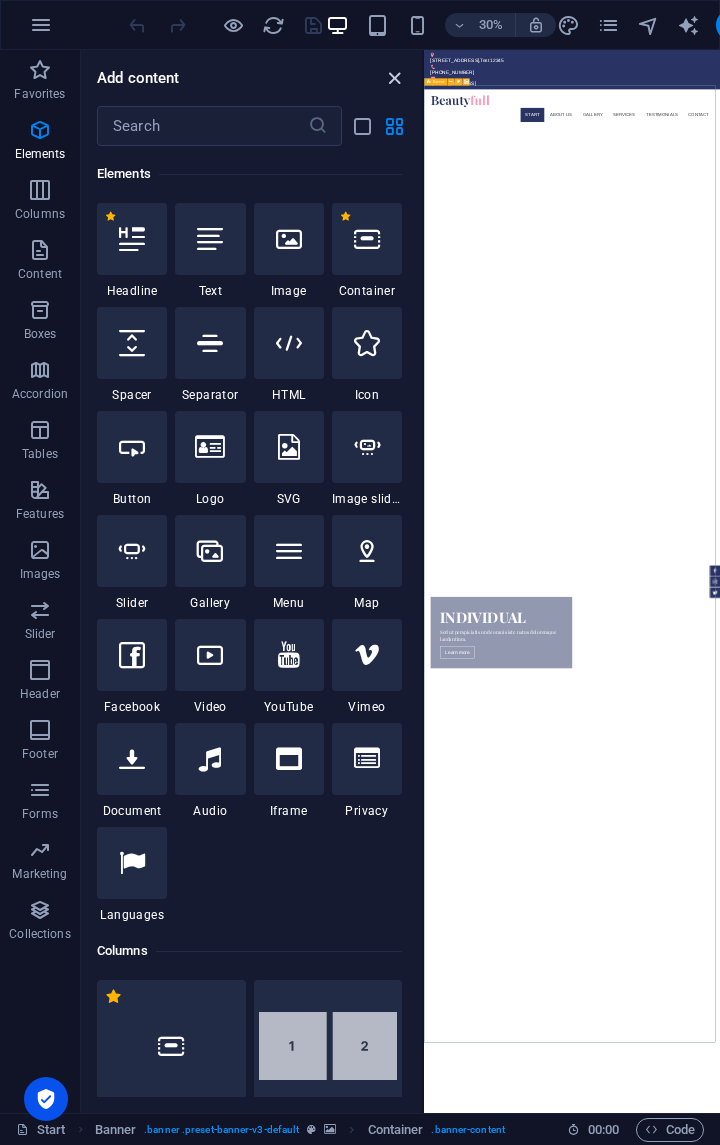 click at bounding box center [394, 78] 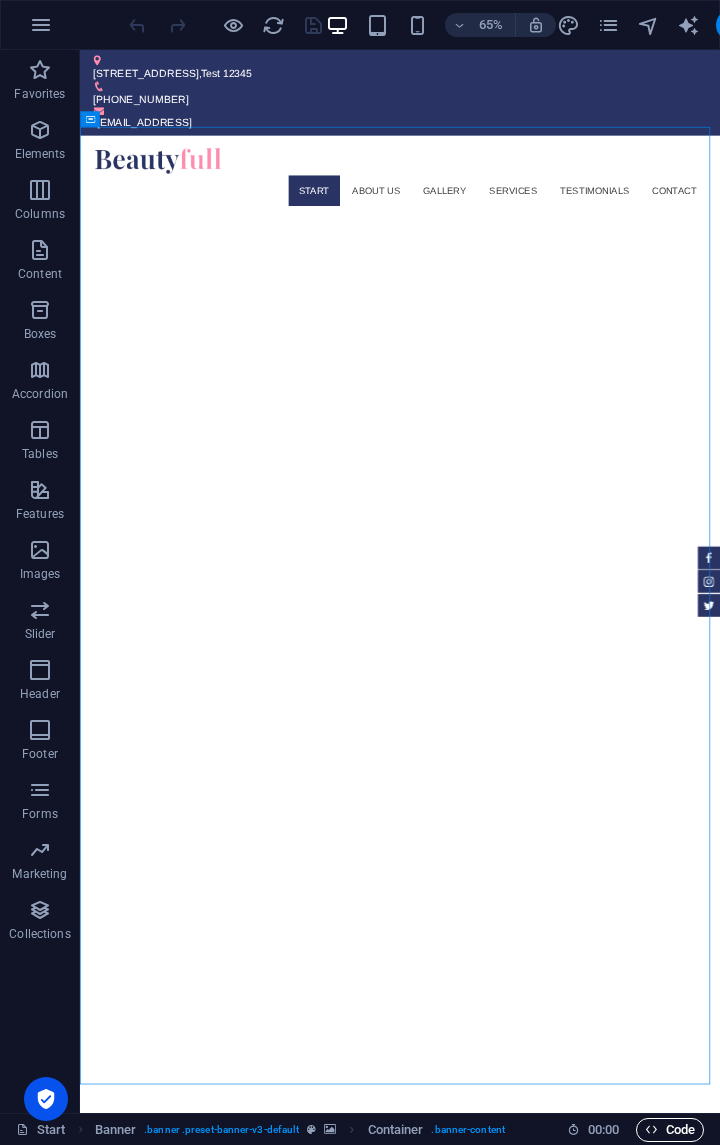 click on "Code" at bounding box center (670, 1130) 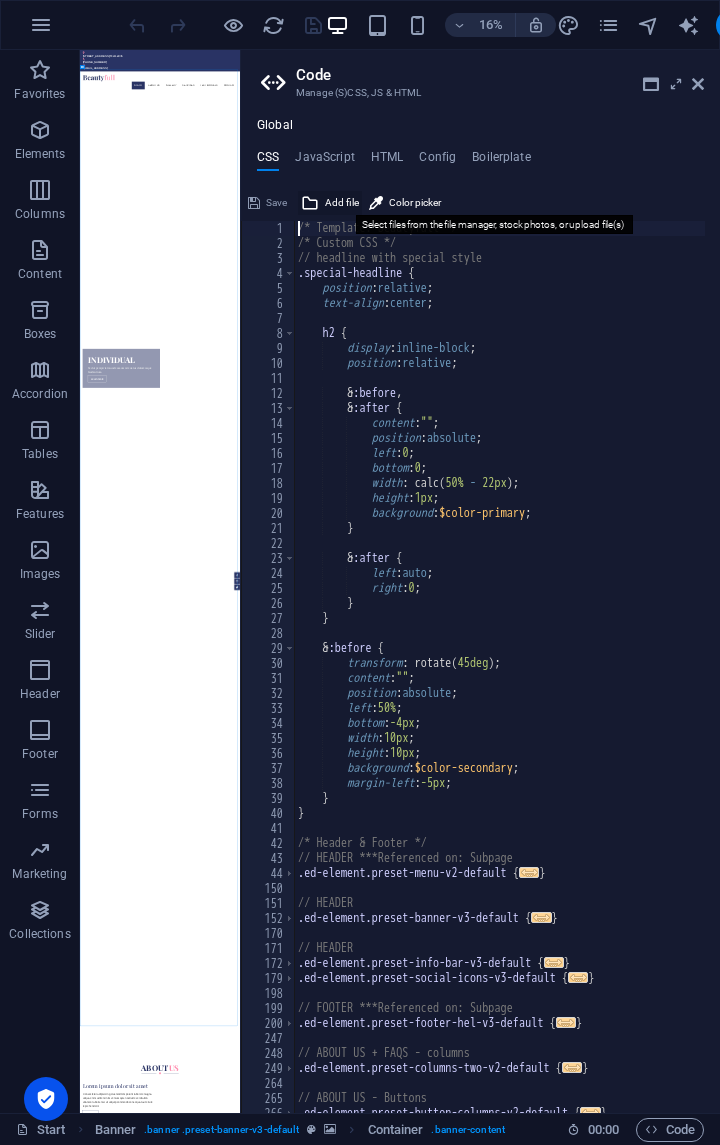click on "Add file" at bounding box center (342, 203) 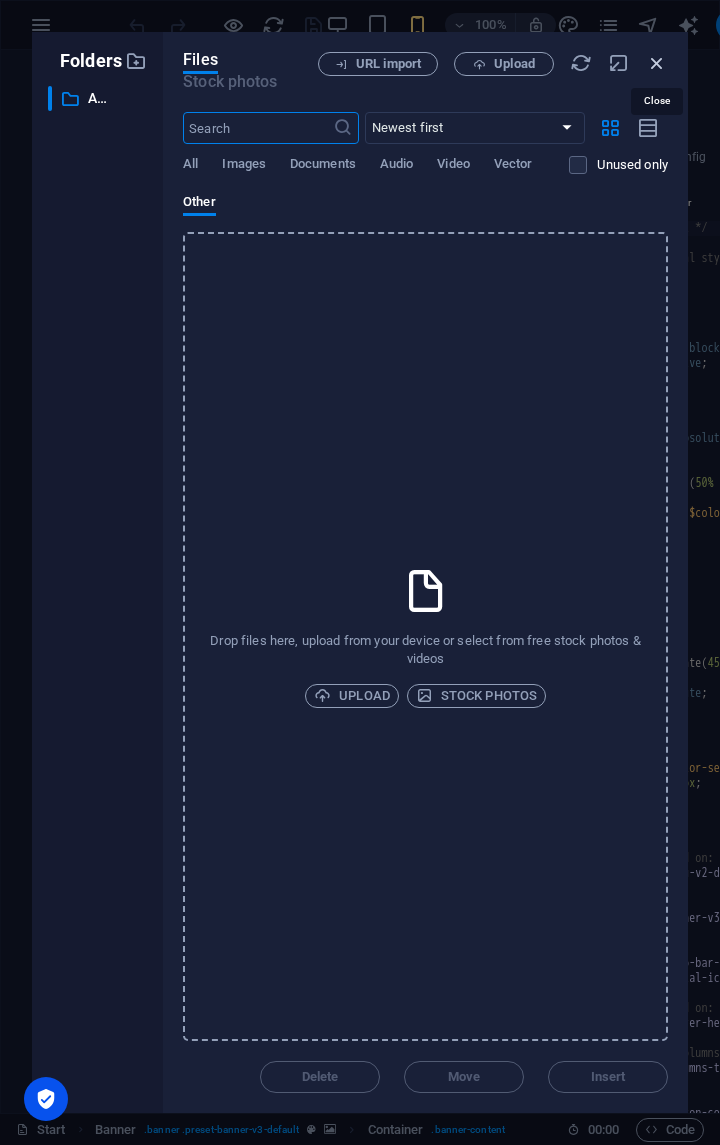 click at bounding box center [657, 63] 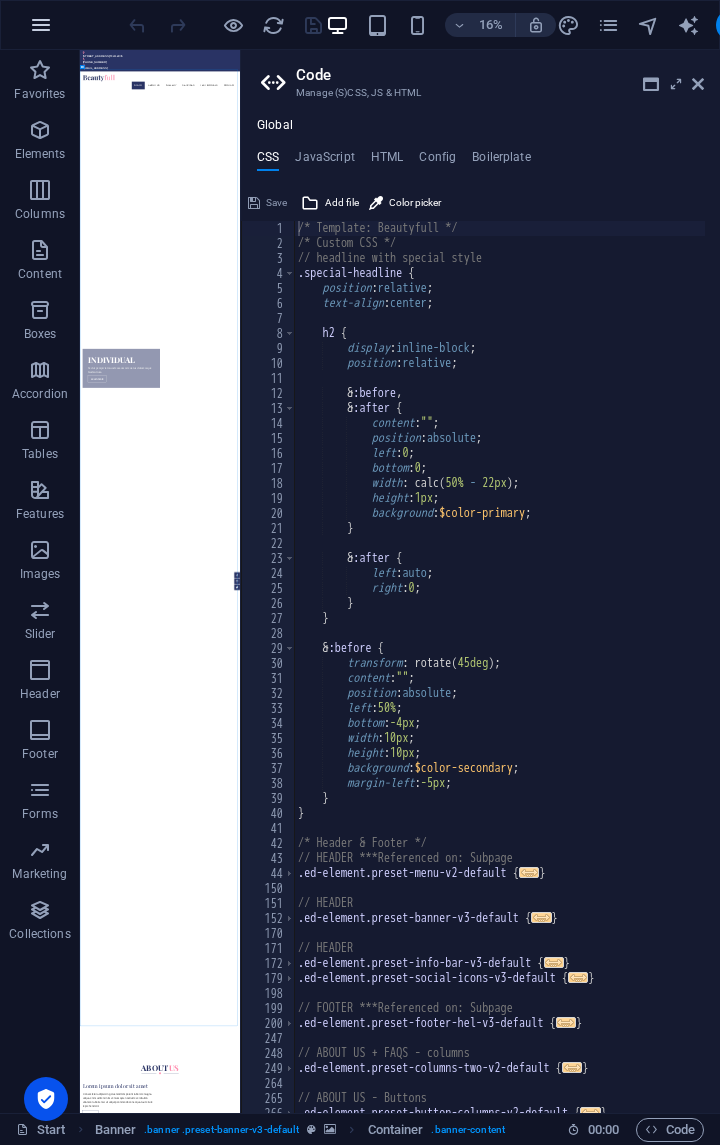 click at bounding box center [41, 25] 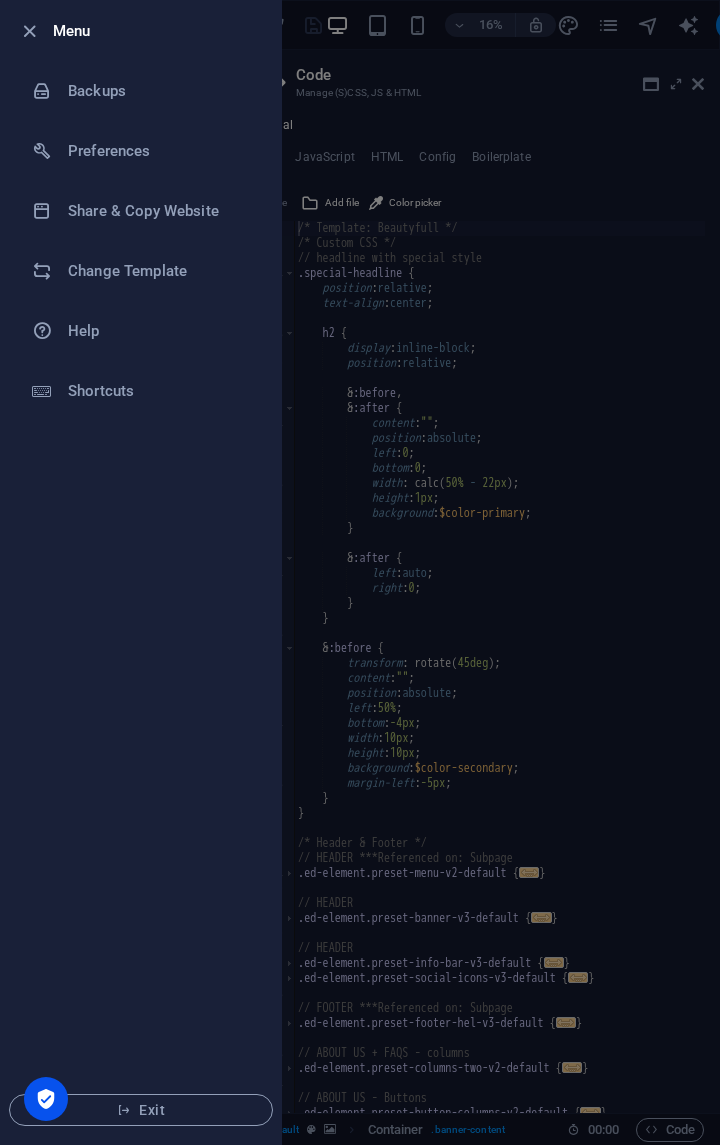 click at bounding box center (35, 31) 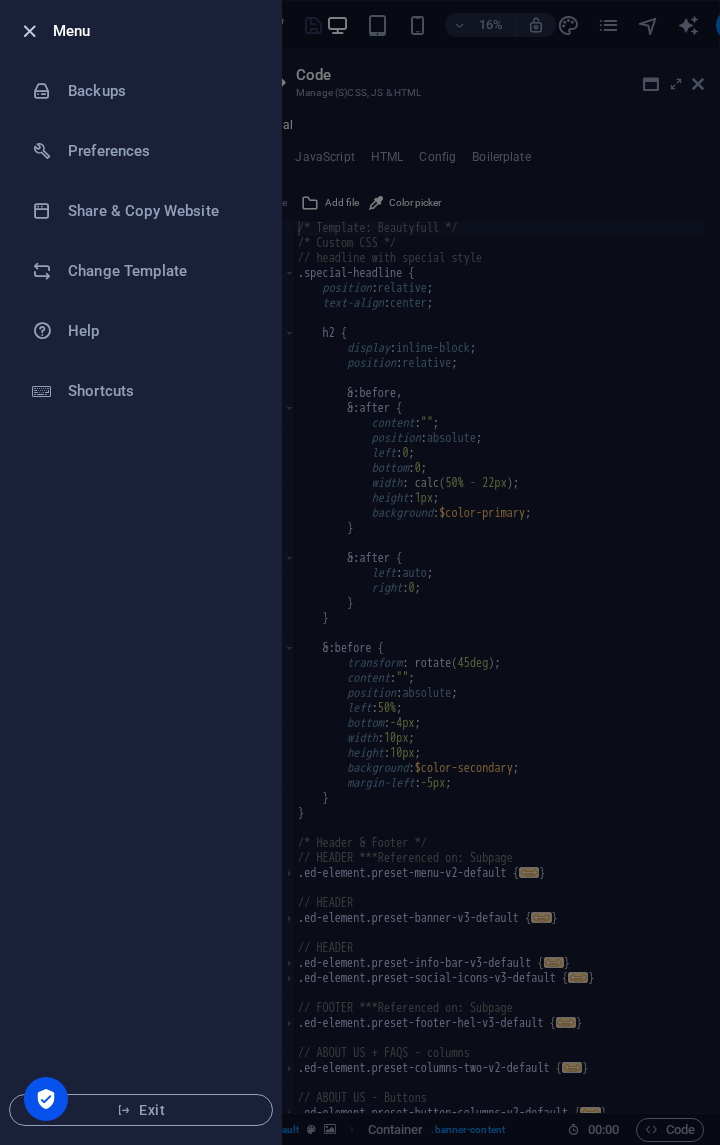 click at bounding box center (29, 31) 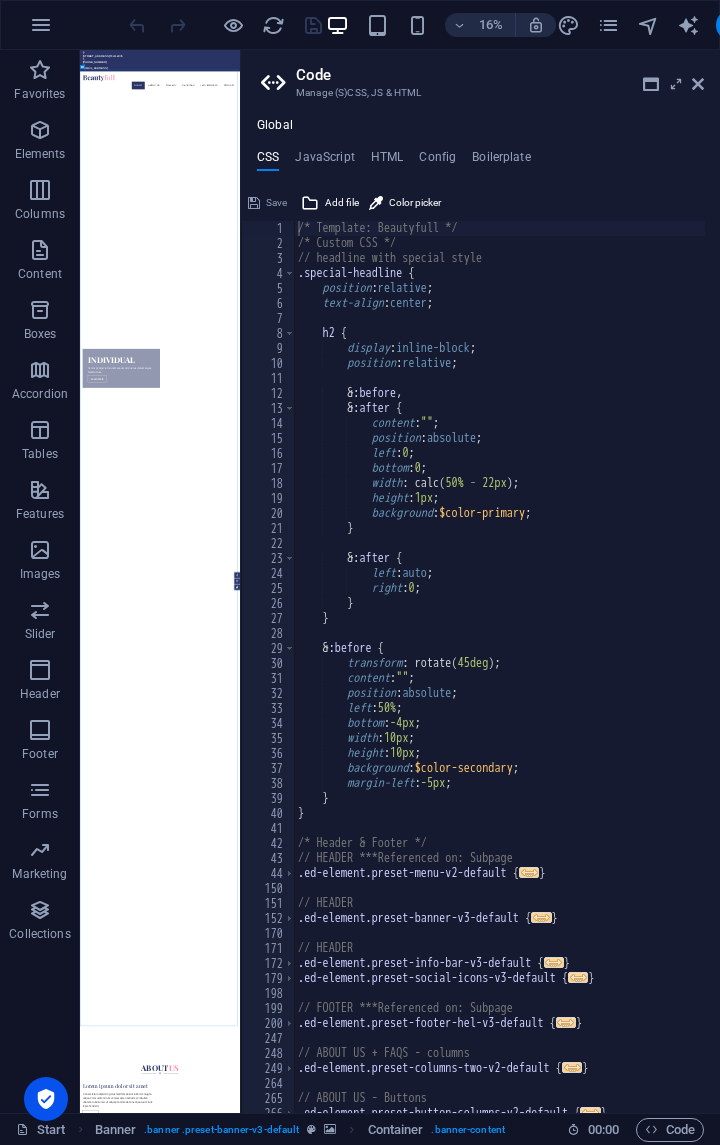 click at bounding box center [276, 83] 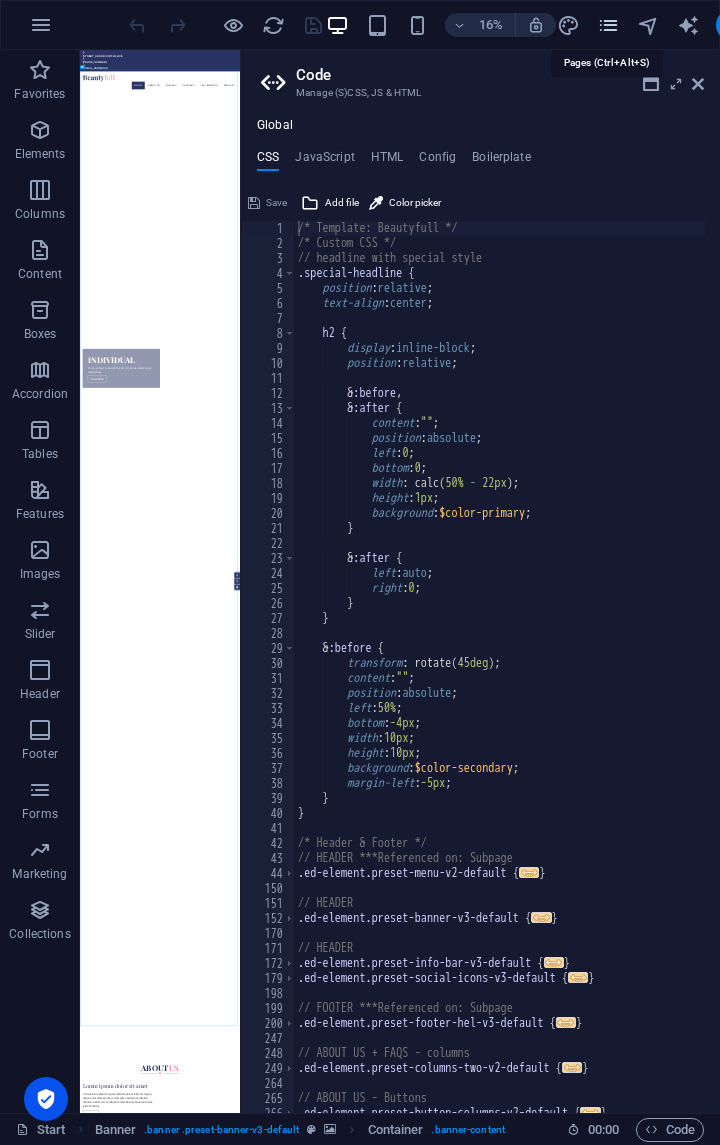 click at bounding box center (608, 25) 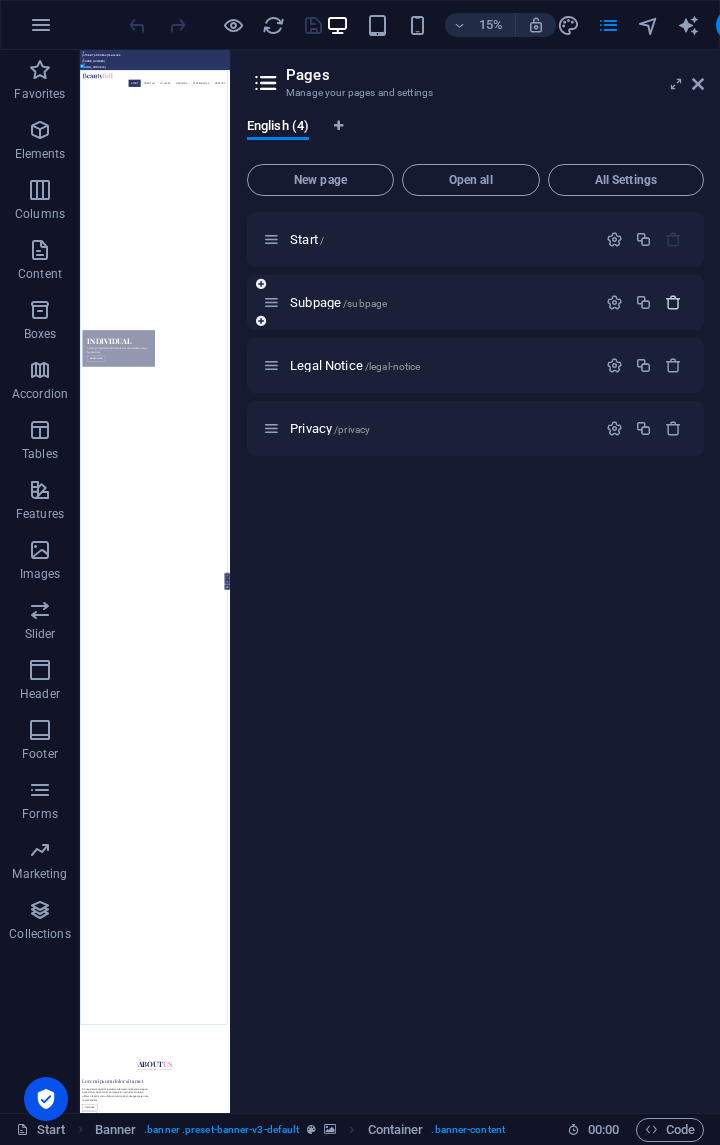 click at bounding box center [673, 302] 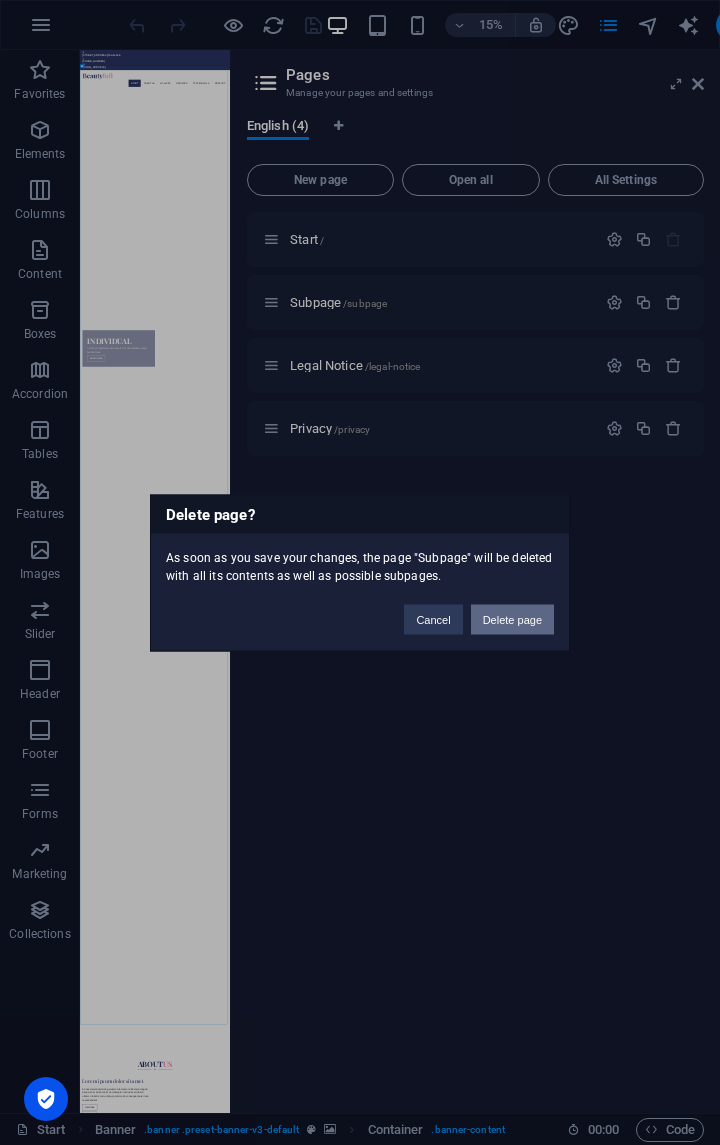 click on "Cancel Delete page" at bounding box center [479, 609] 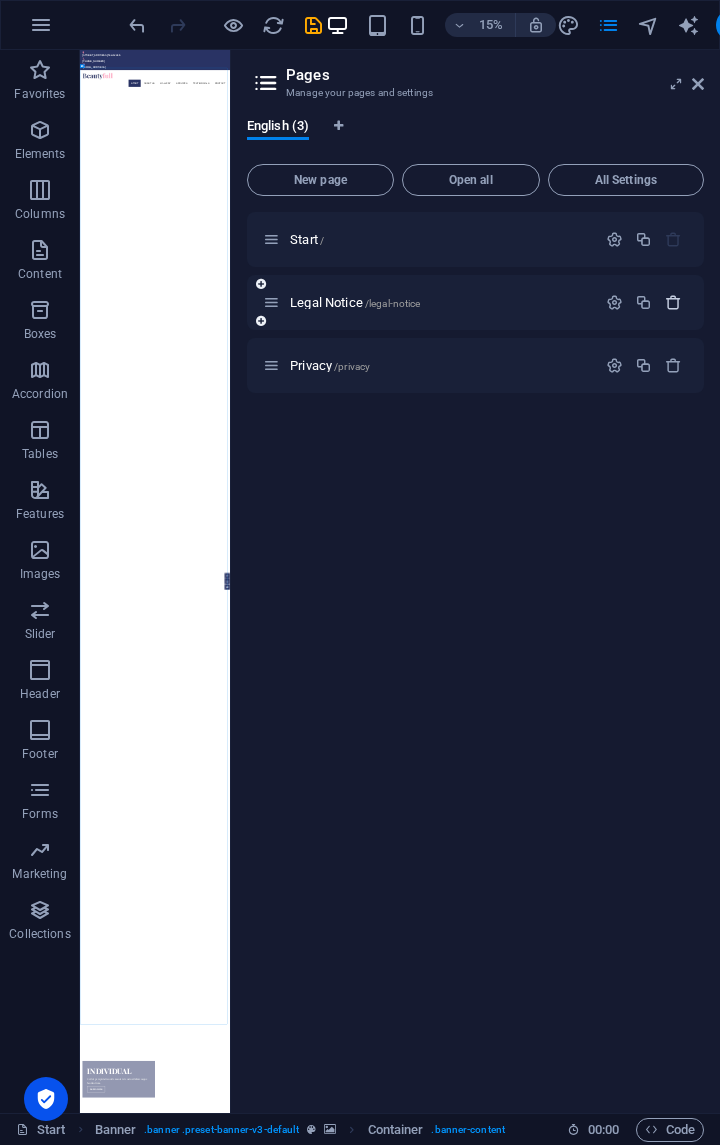 click at bounding box center [673, 302] 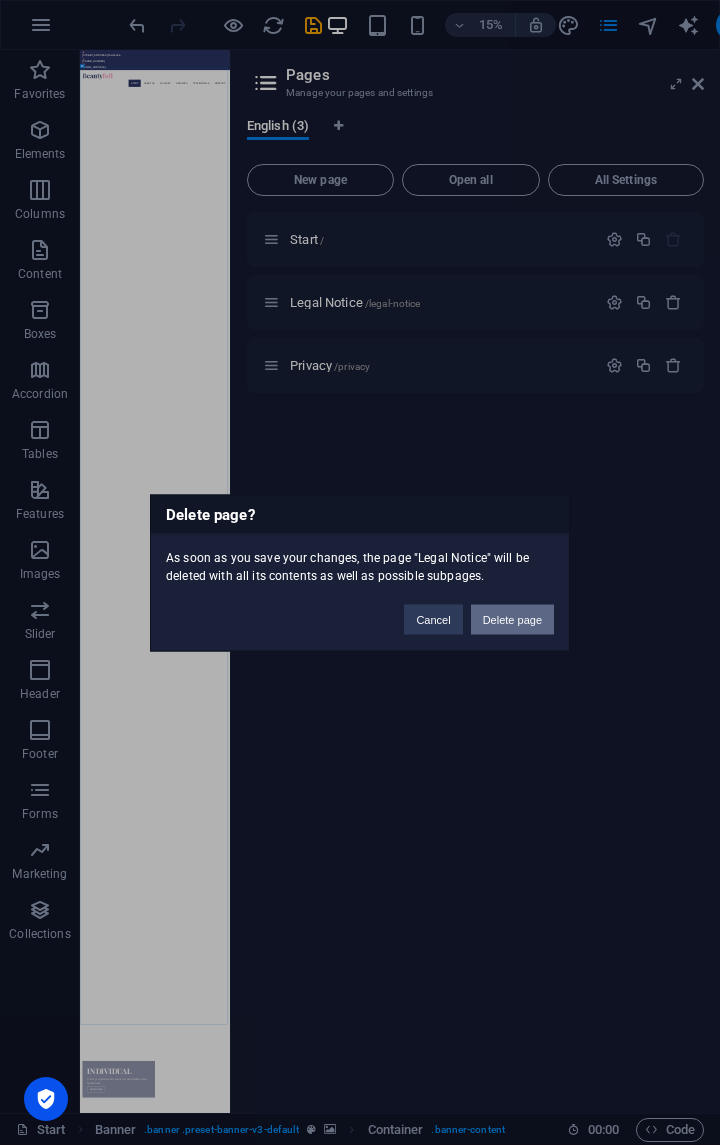 click on "Delete page" at bounding box center (512, 619) 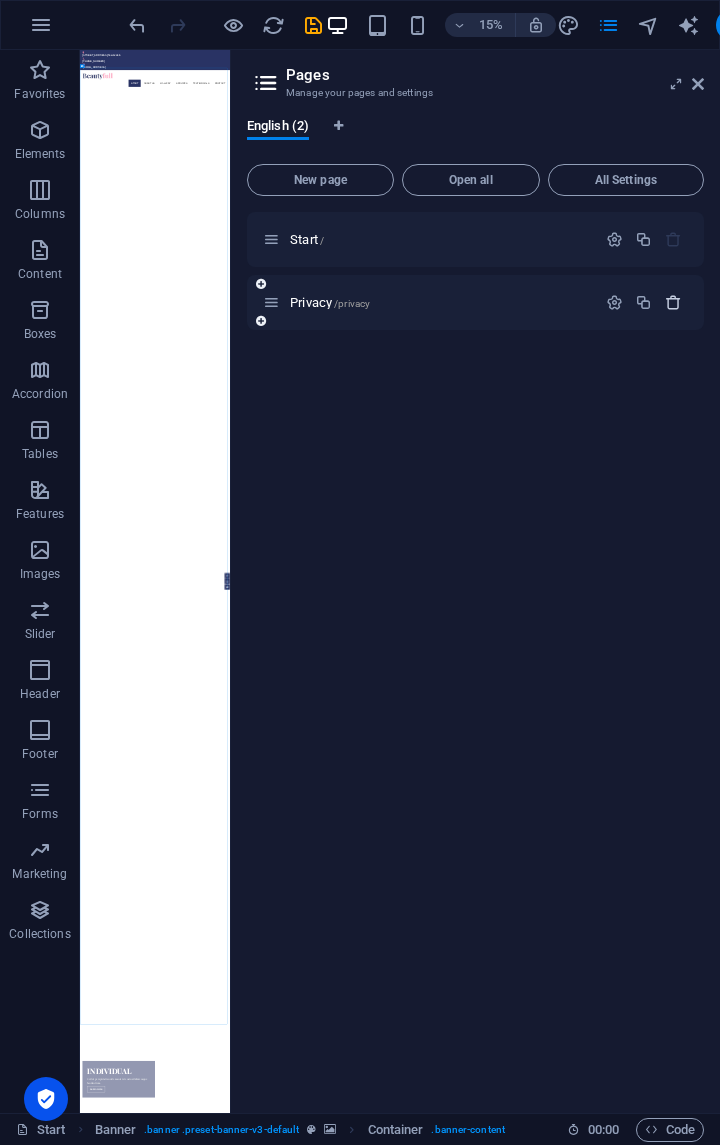 click at bounding box center [644, 303] 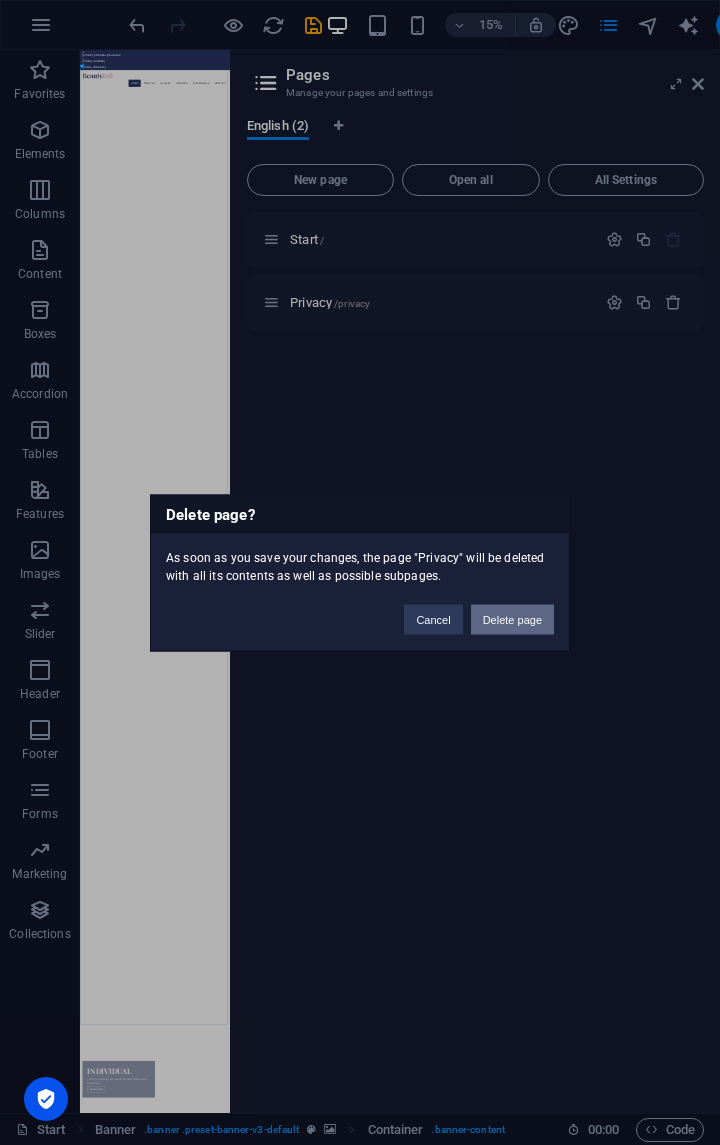 drag, startPoint x: 494, startPoint y: 621, endPoint x: 494, endPoint y: 595, distance: 26 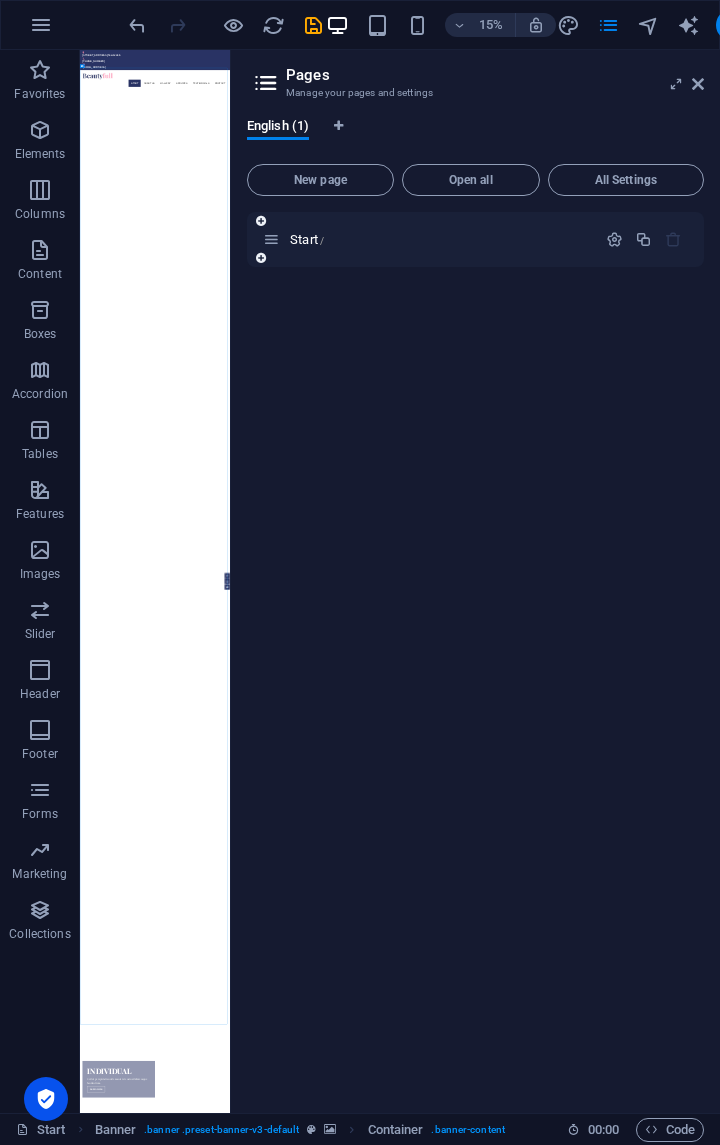 click on "Start /" at bounding box center (429, 239) 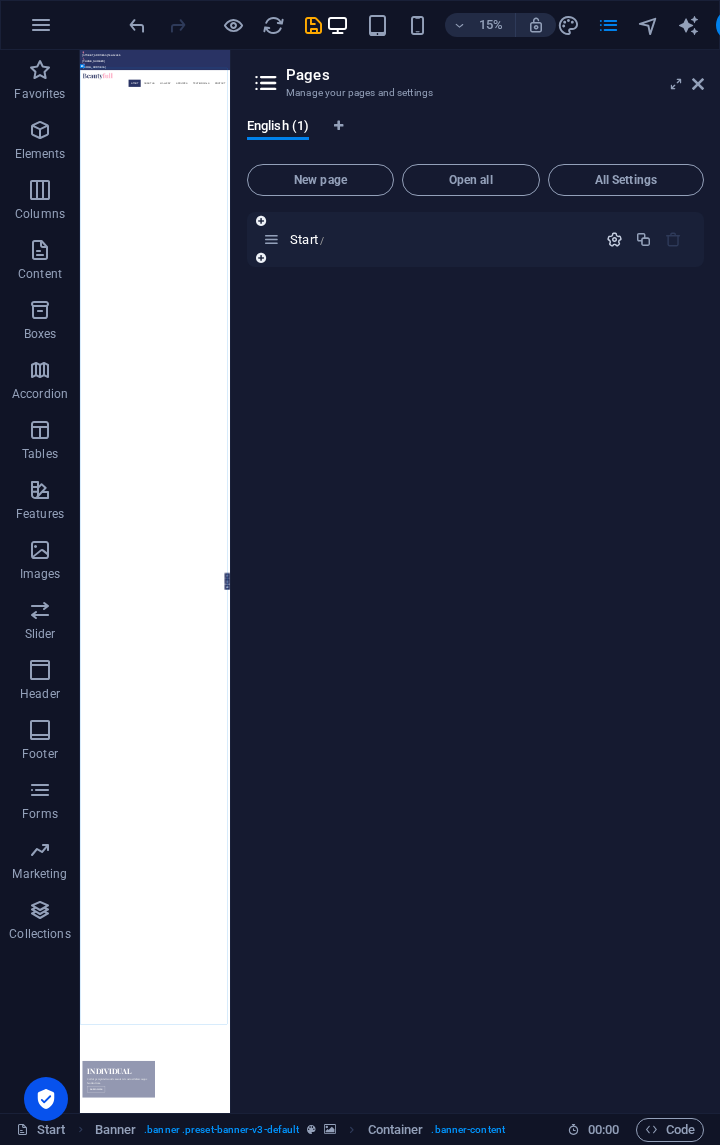 click at bounding box center [614, 239] 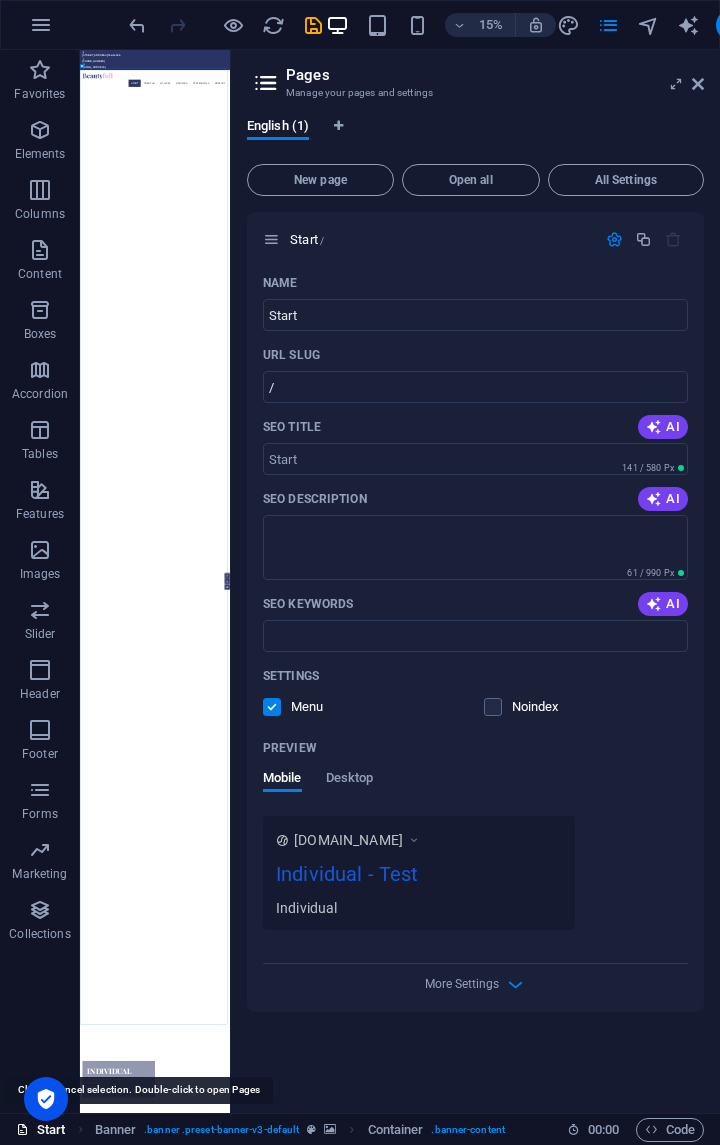 click on "Start" at bounding box center [41, 1130] 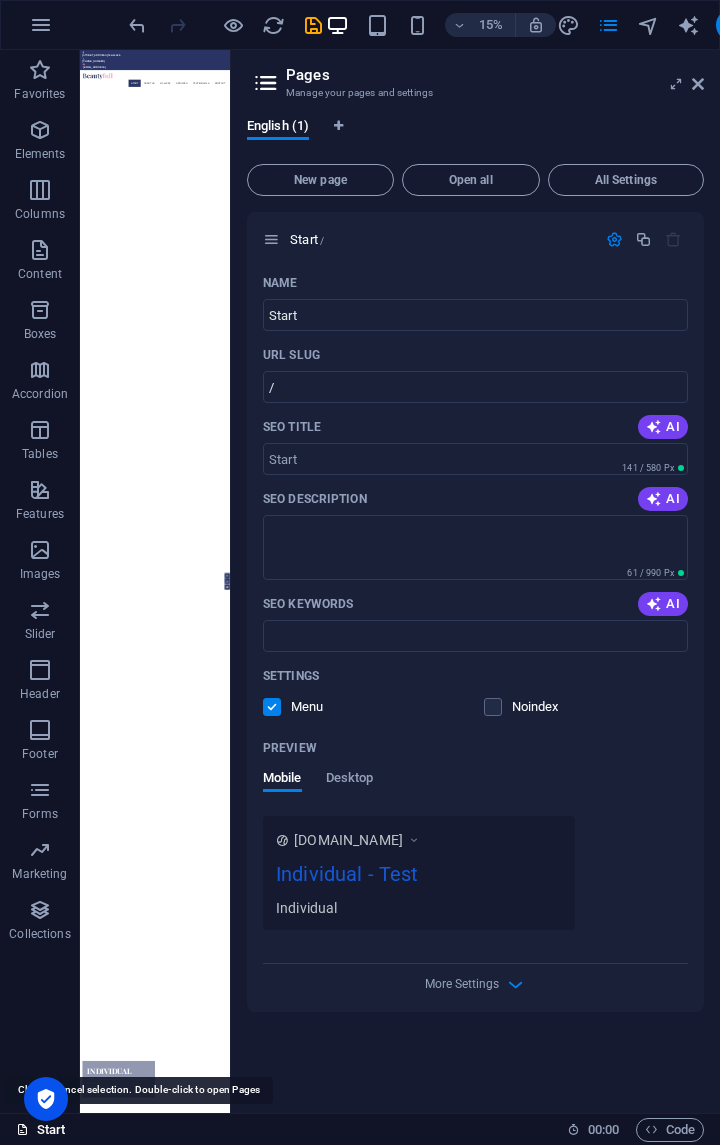 click on "Start" at bounding box center (41, 1130) 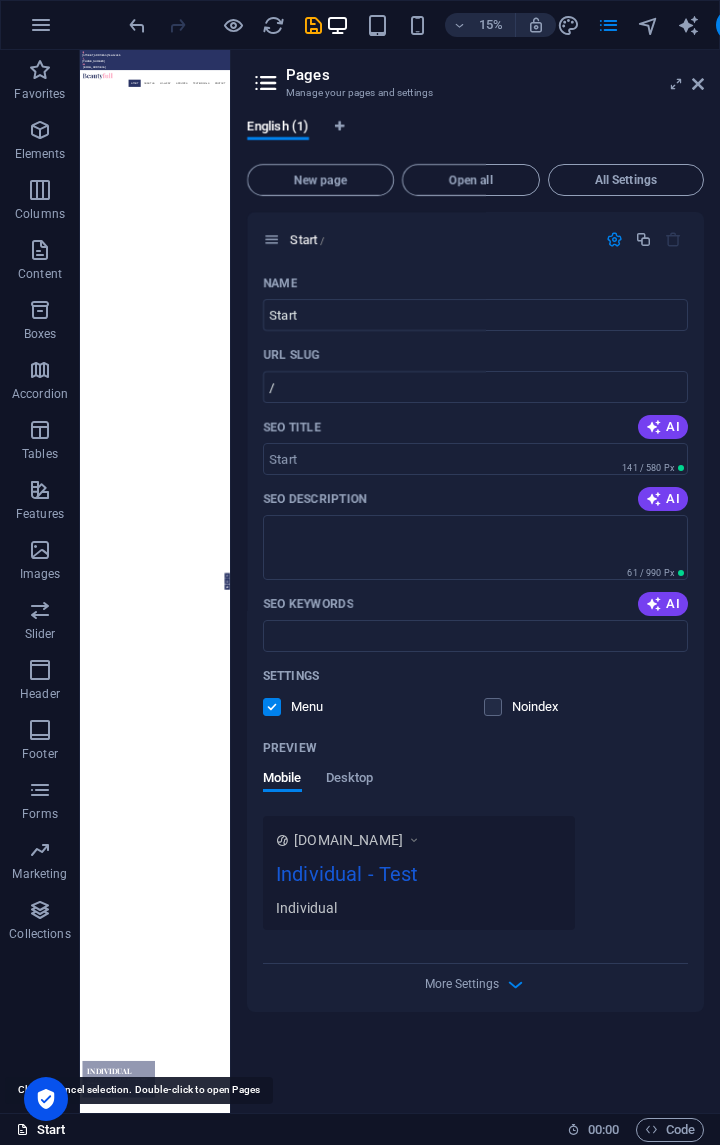 click on "Start" at bounding box center [41, 1130] 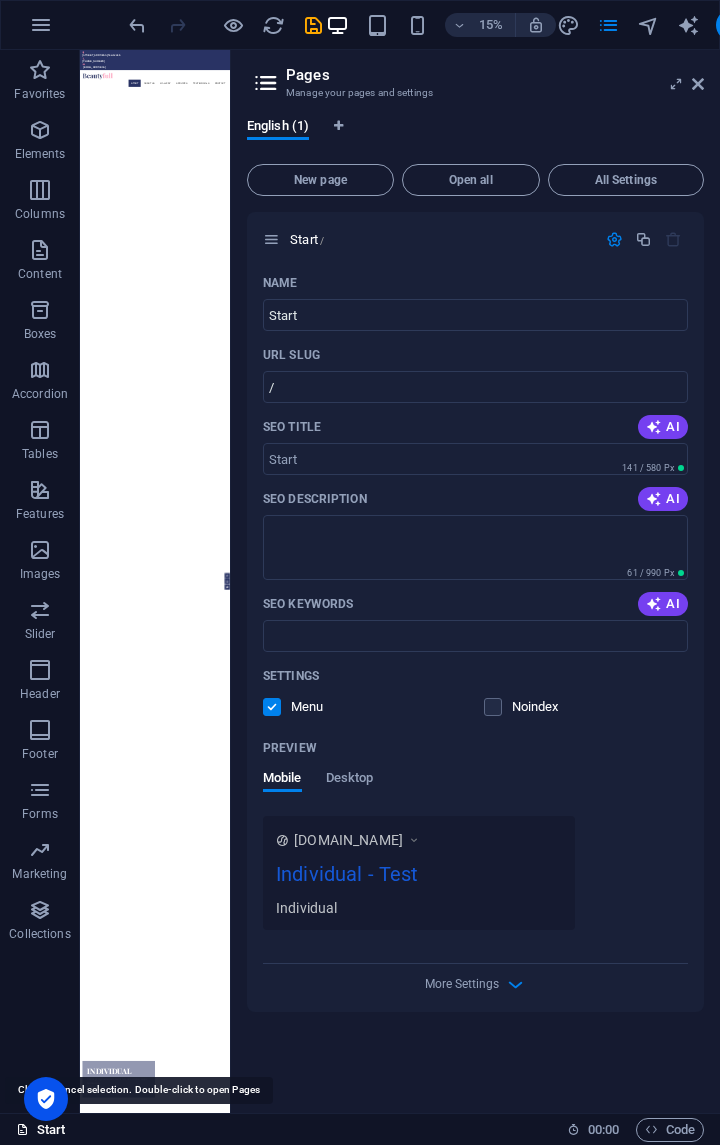click on "Start" at bounding box center (41, 1130) 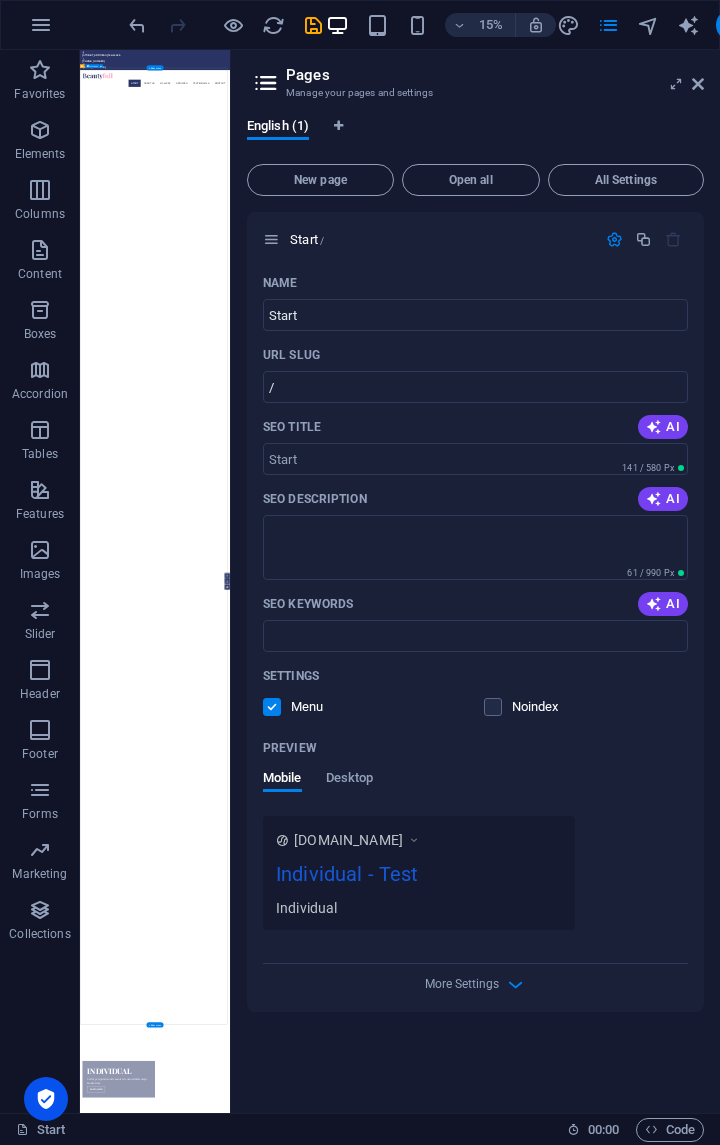click on "Individual Sed ut perspiciatis unde omnis iste natus doloremque laudantium.  Learn more" at bounding box center [568, 6739] 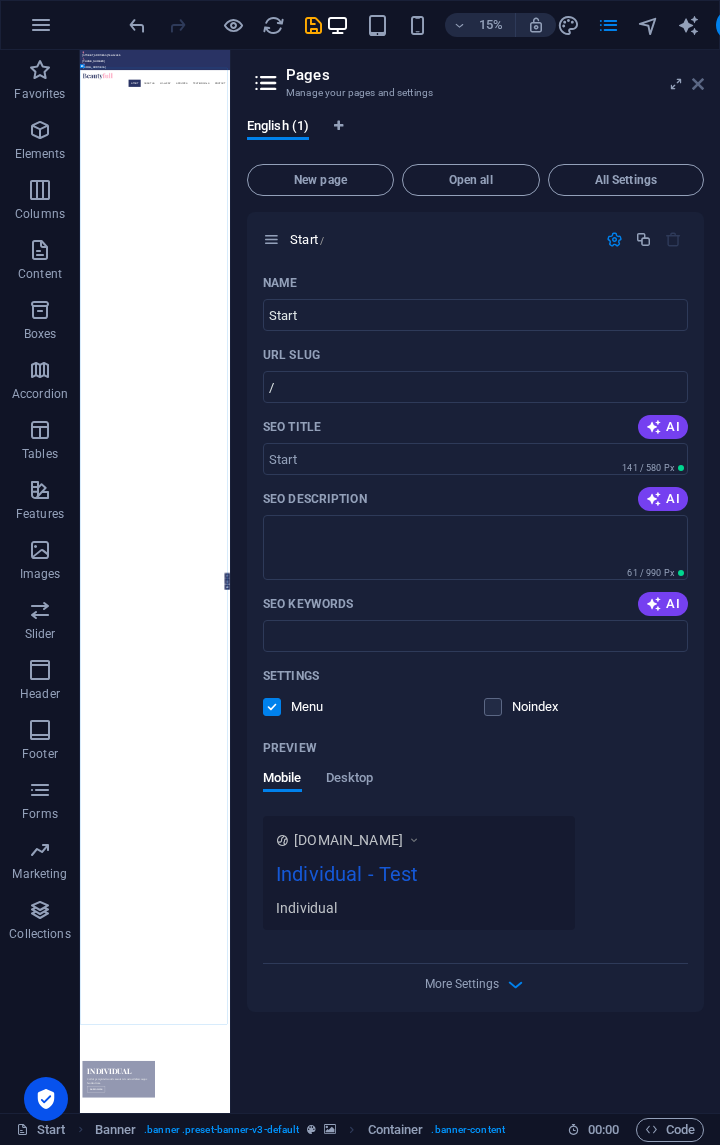 click at bounding box center (698, 84) 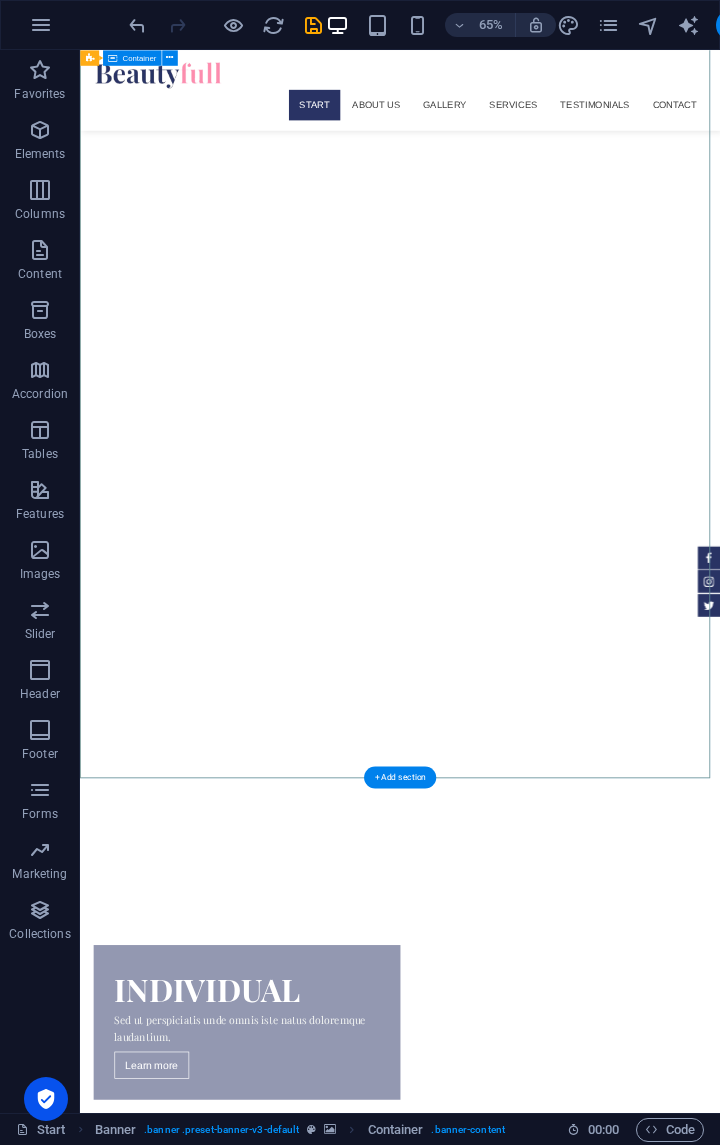 scroll, scrollTop: 0, scrollLeft: 0, axis: both 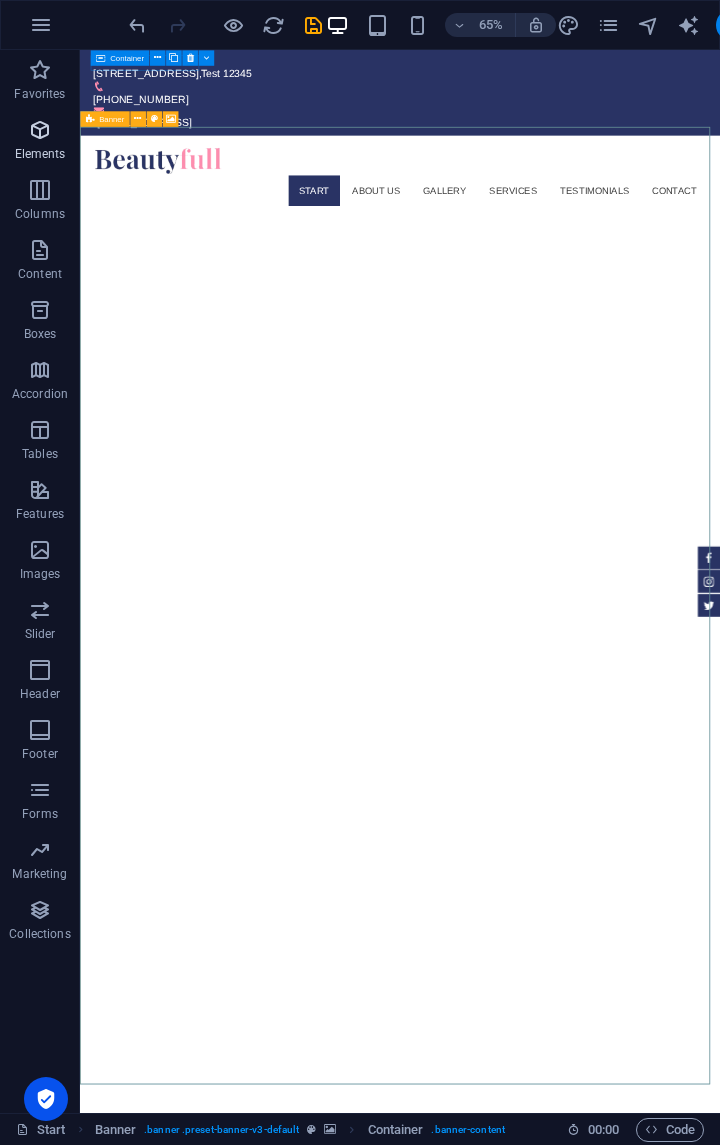 click at bounding box center (40, 130) 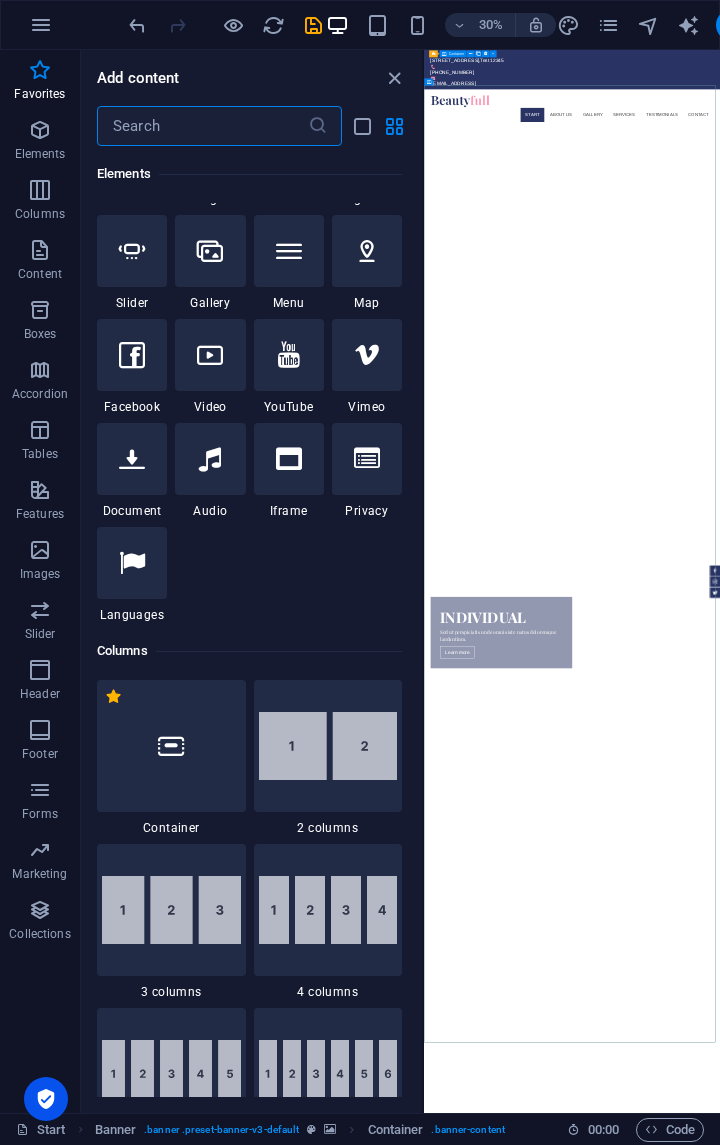 scroll, scrollTop: 1113, scrollLeft: 0, axis: vertical 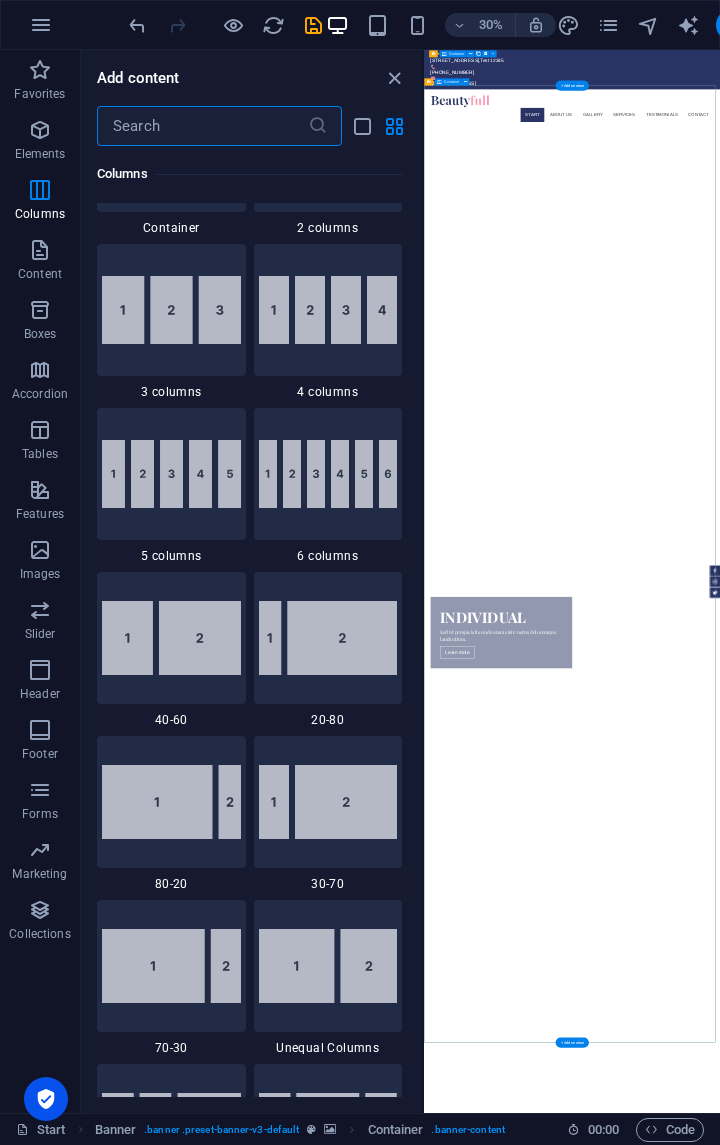 click on "Individual Sed ut perspiciatis unde omnis iste natus doloremque laudantium.  Learn more" at bounding box center [917, 1984] 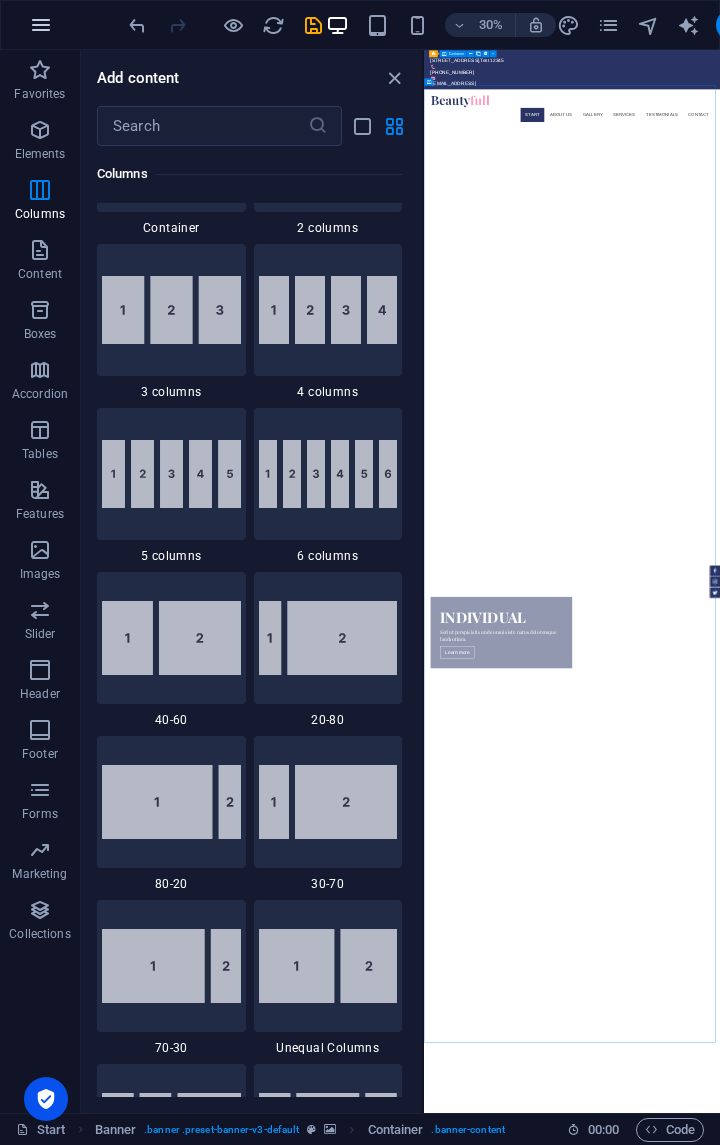 click at bounding box center (41, 25) 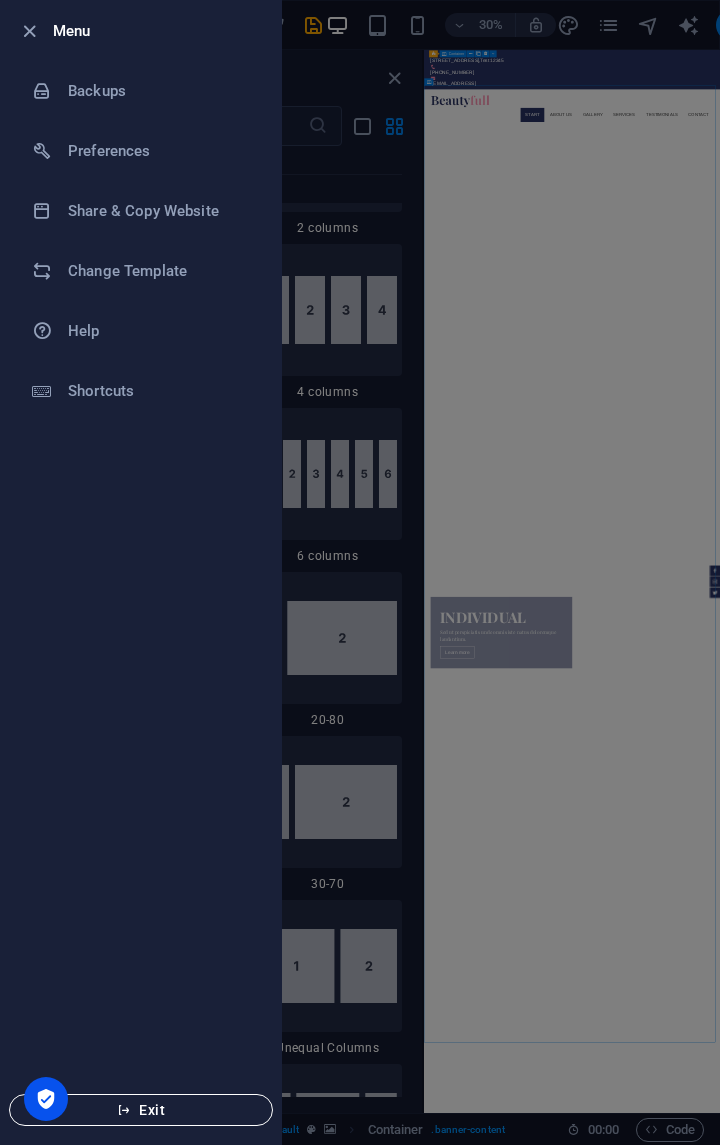 click on "Exit" at bounding box center [141, 1110] 